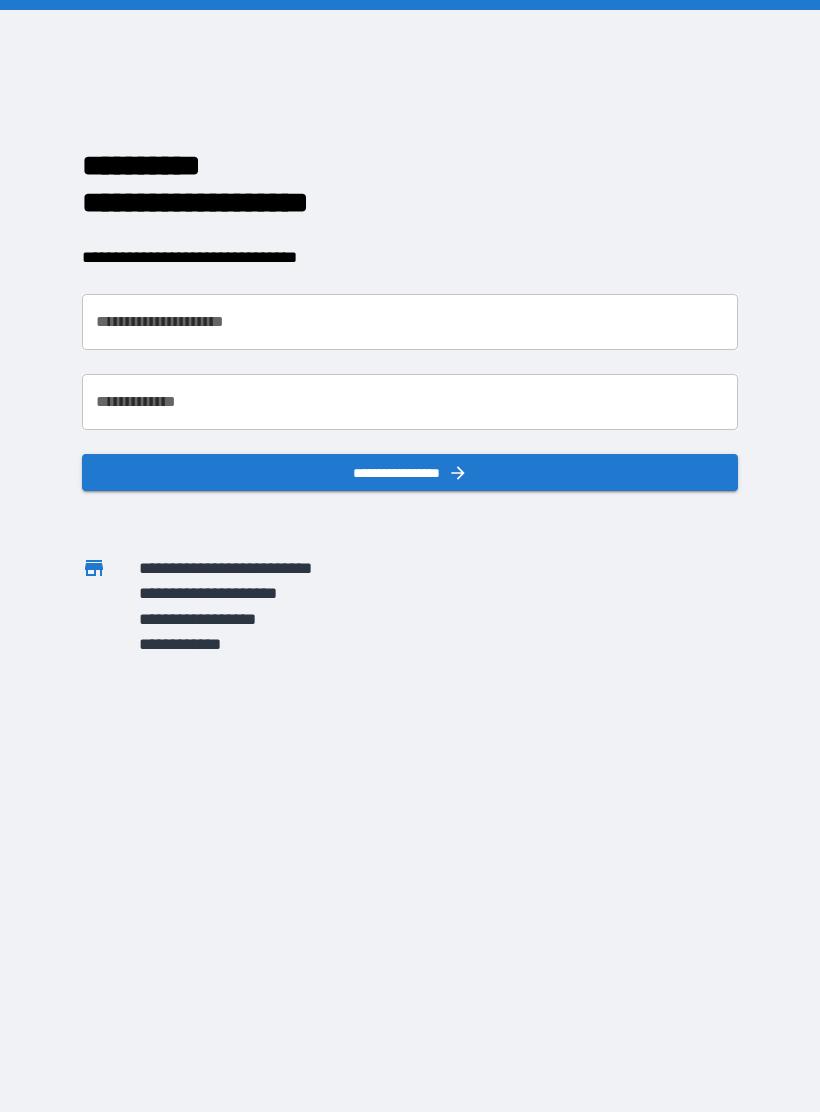 scroll, scrollTop: 0, scrollLeft: 0, axis: both 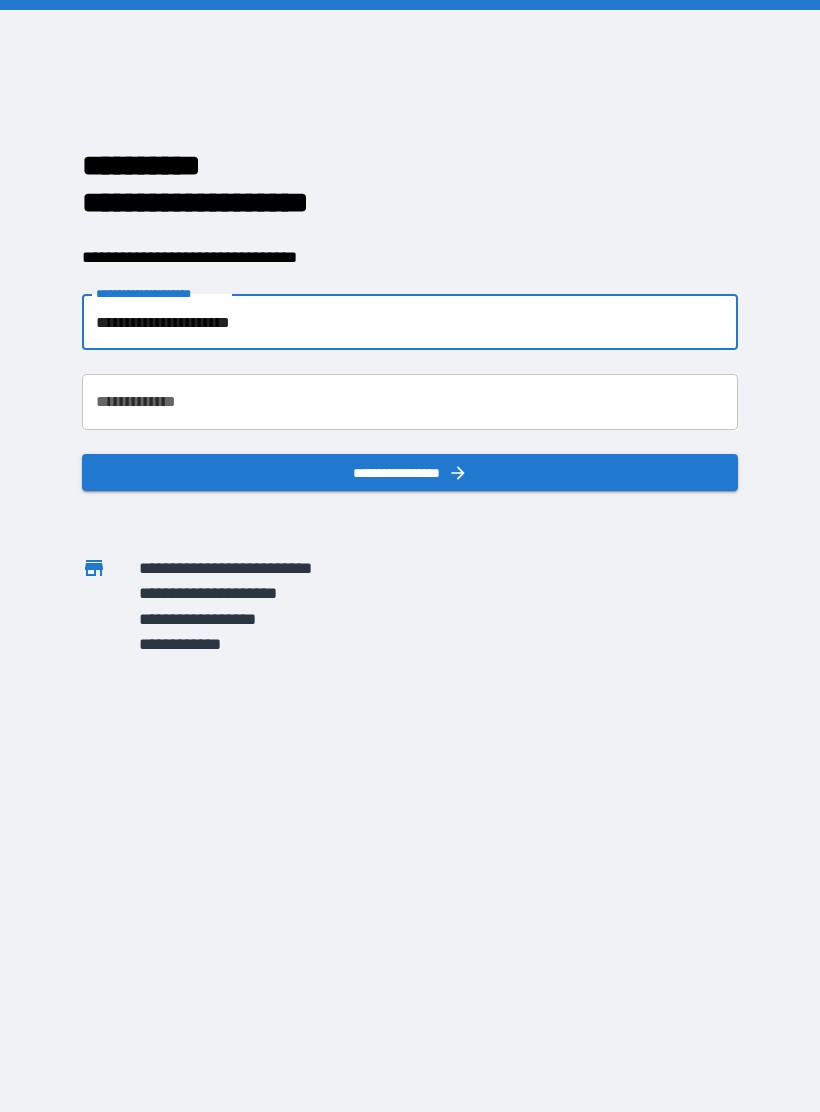type on "**********" 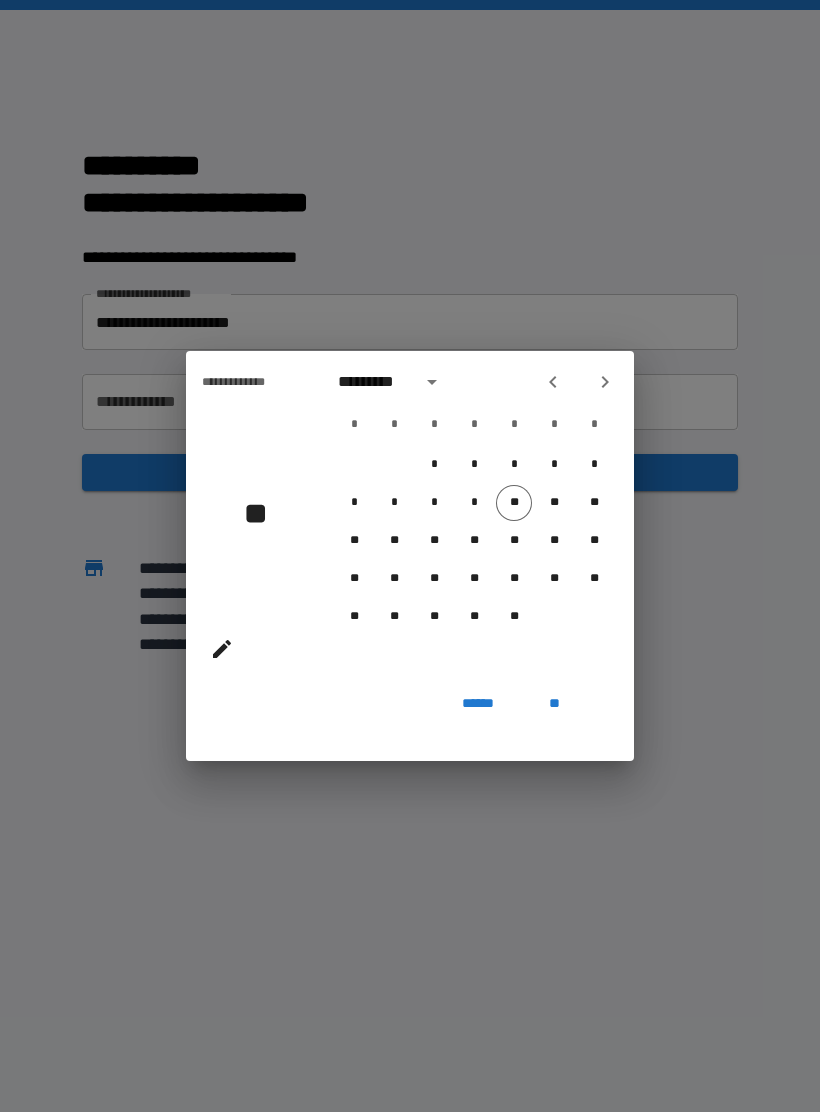 click at bounding box center [605, 382] 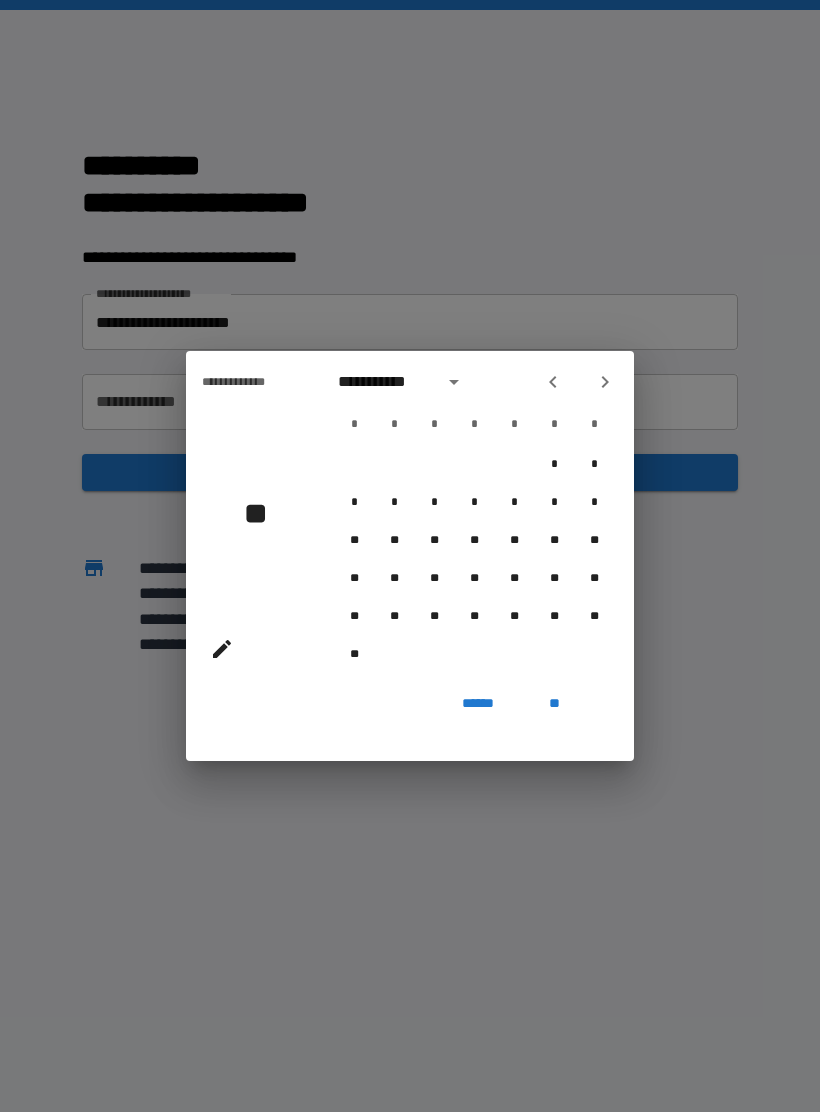 click 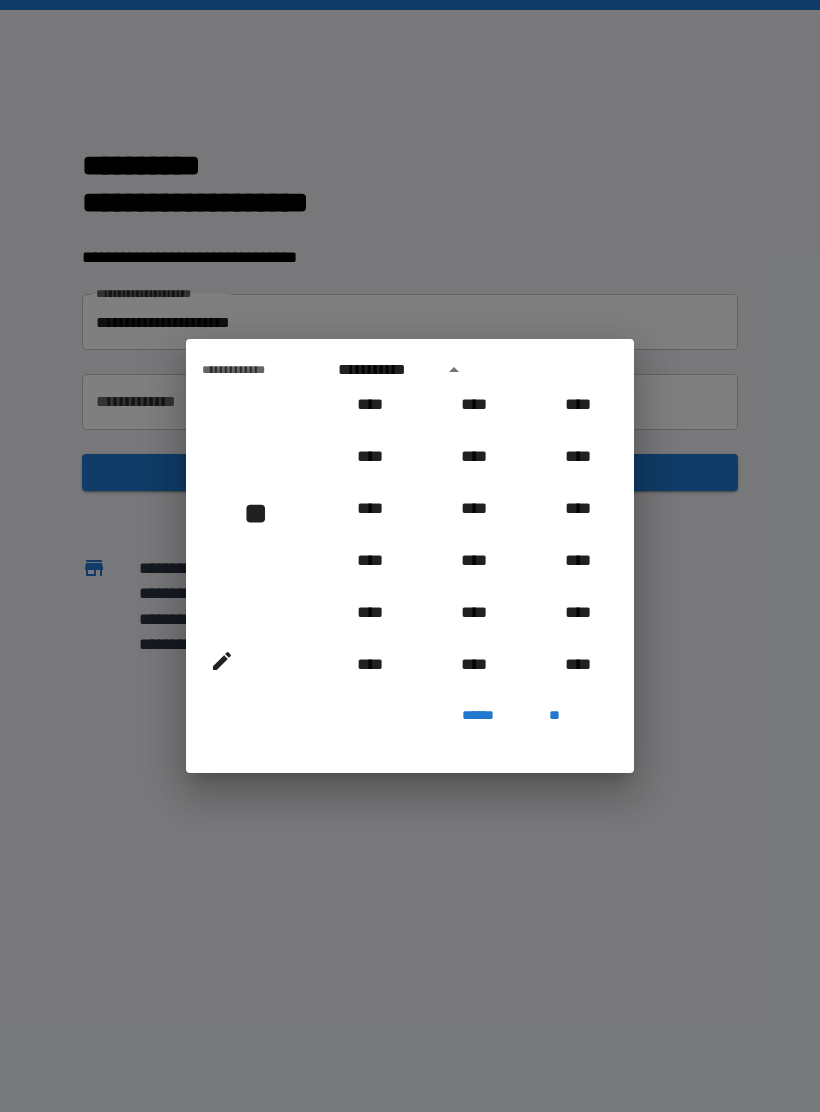 scroll, scrollTop: 1001, scrollLeft: 0, axis: vertical 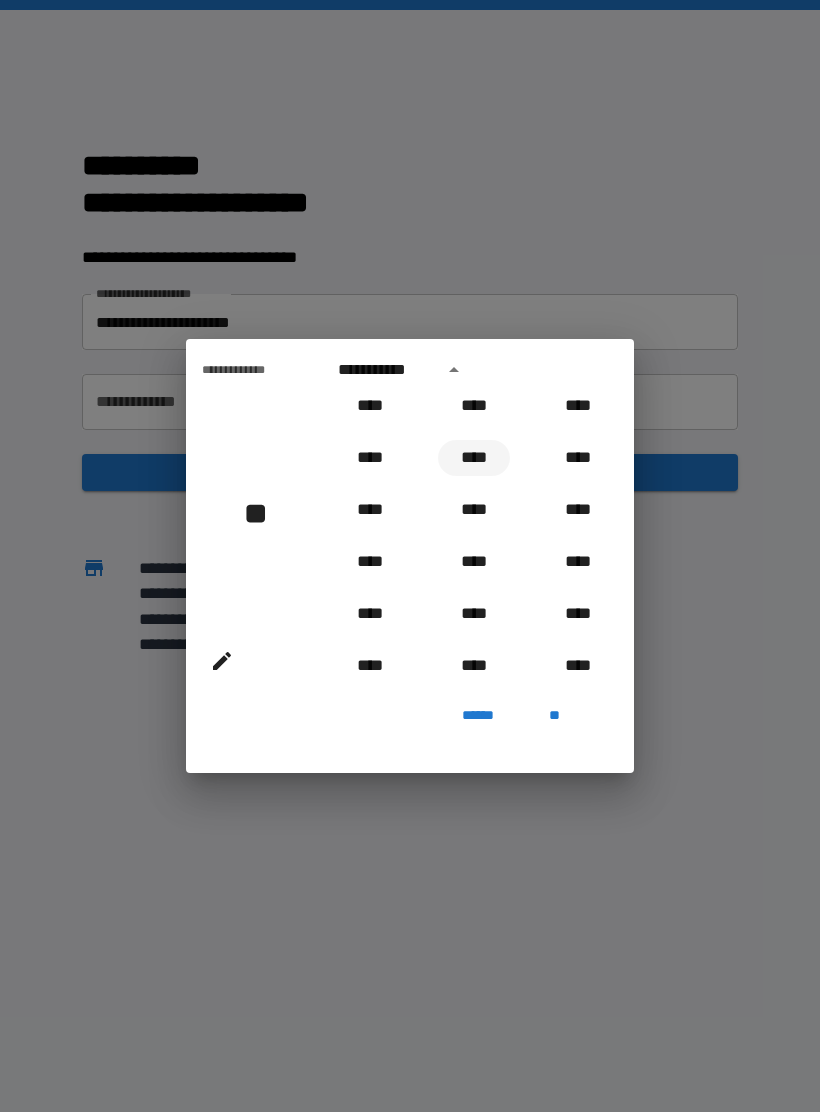 click on "****" at bounding box center (474, 458) 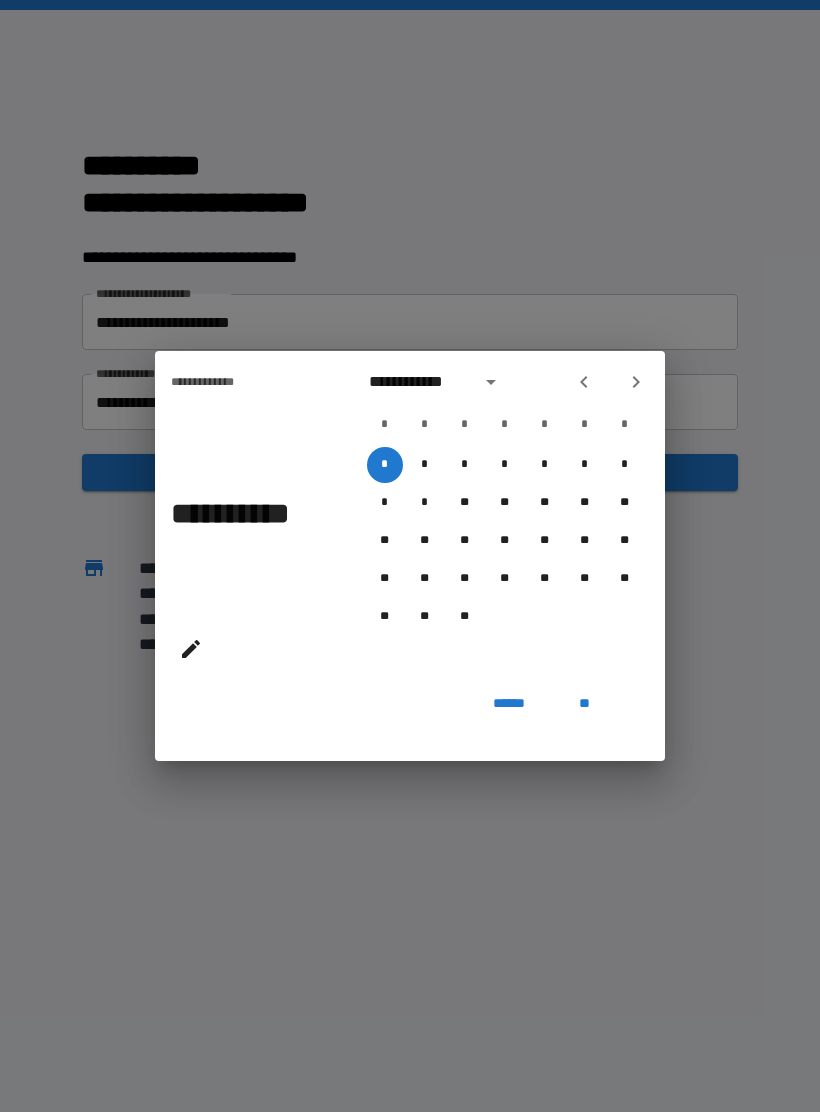 click 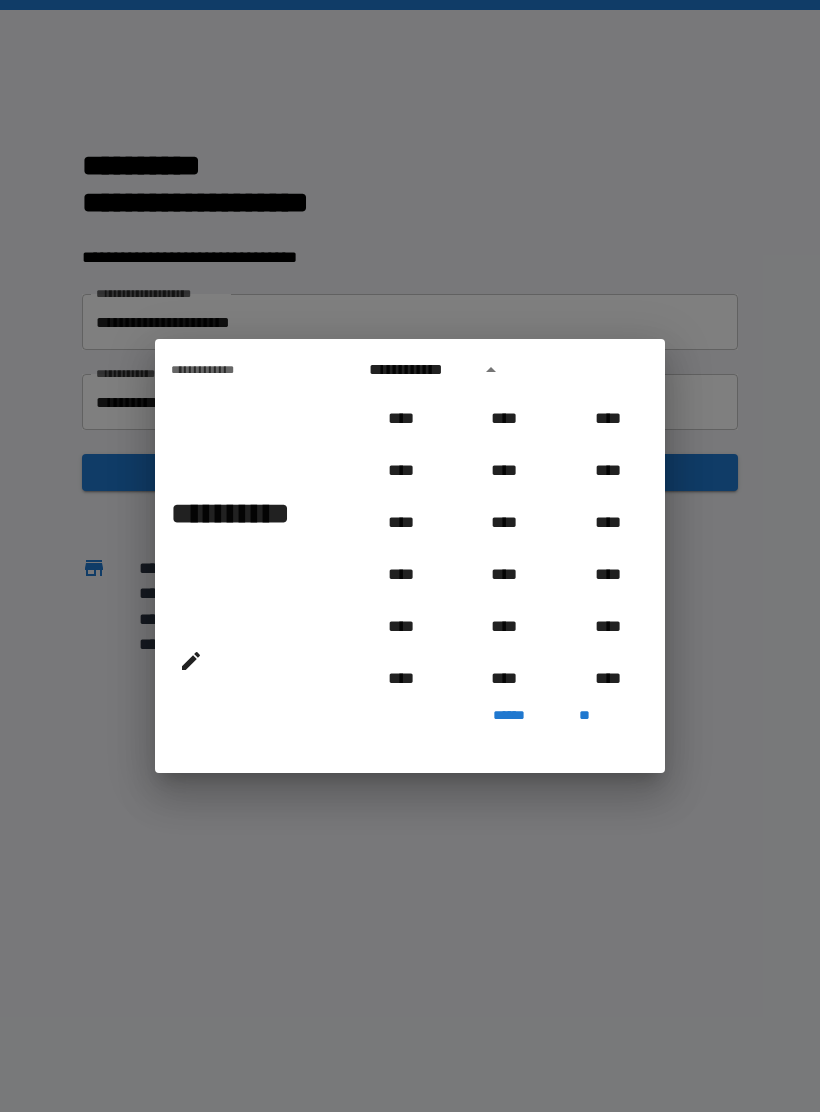 scroll, scrollTop: 914, scrollLeft: 0, axis: vertical 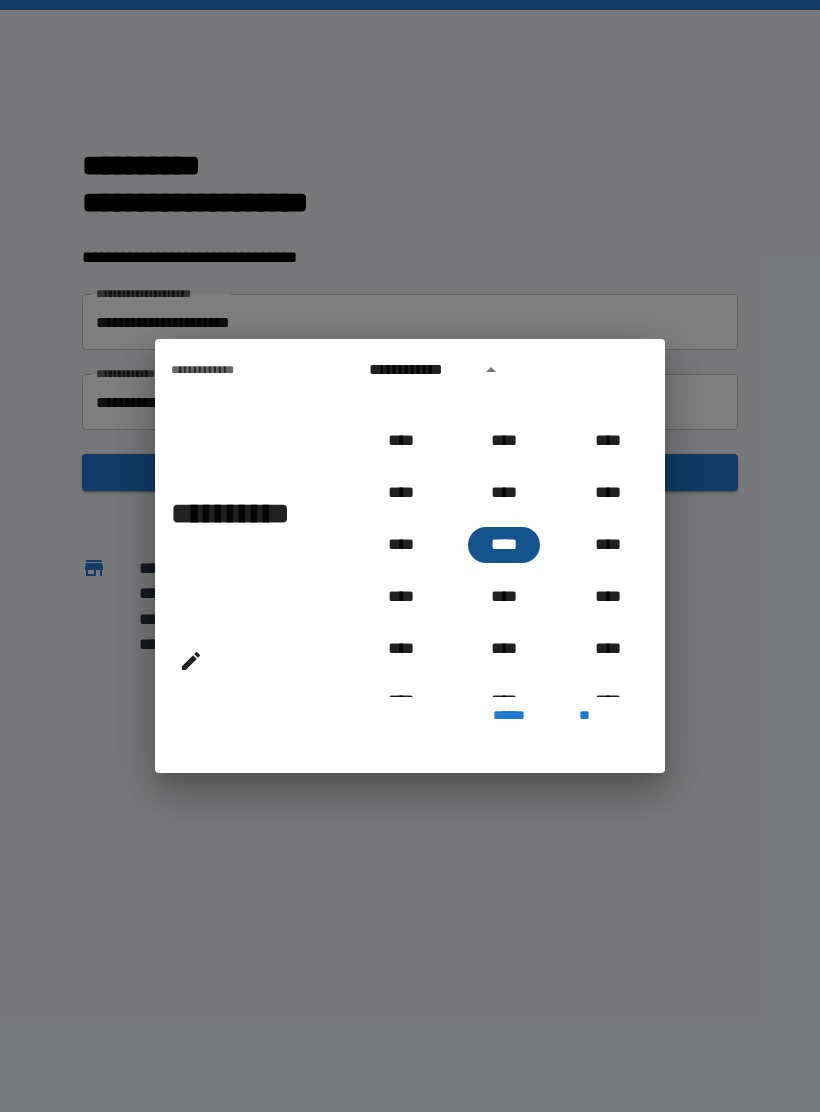 click on "****" at bounding box center (504, 545) 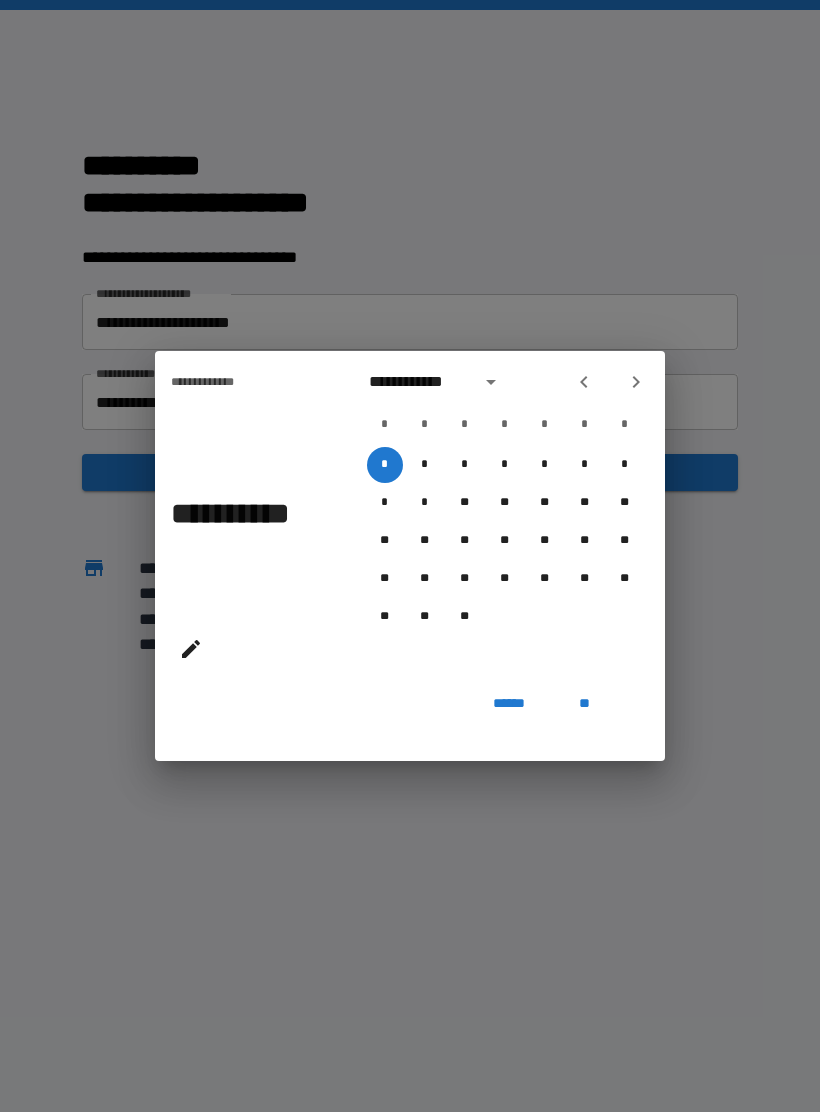 click 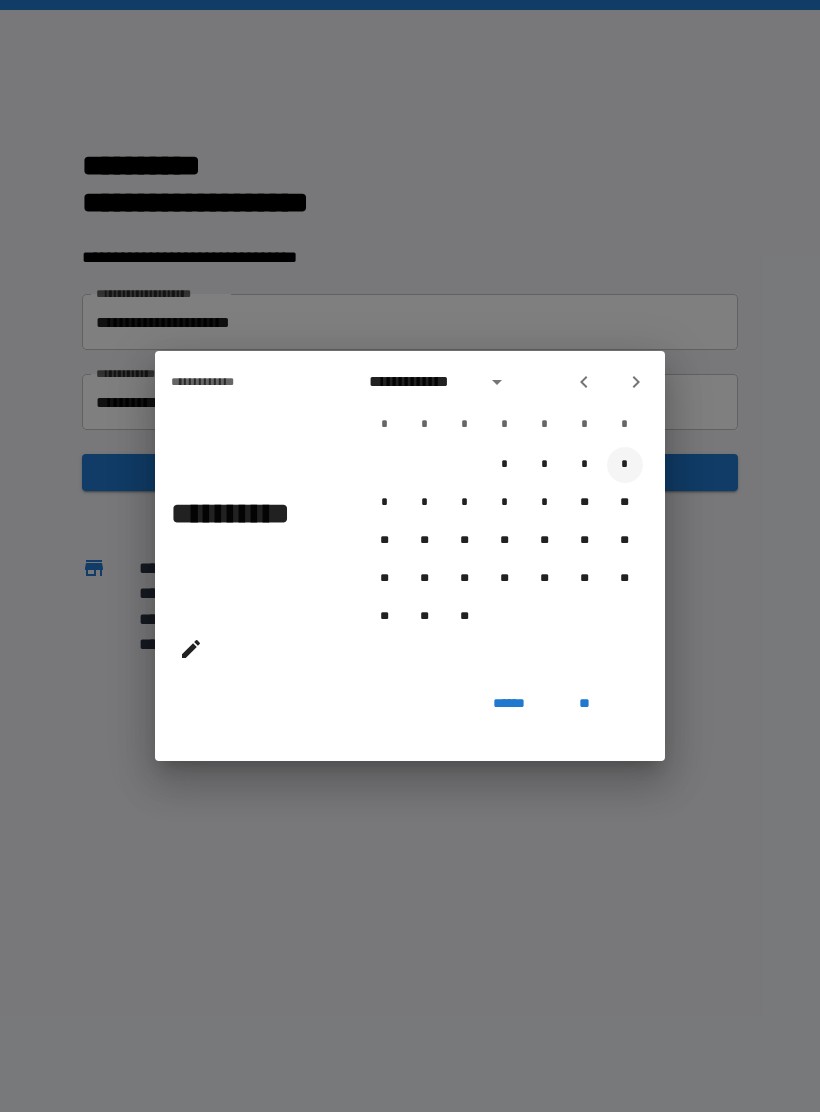 click on "*" at bounding box center (625, 465) 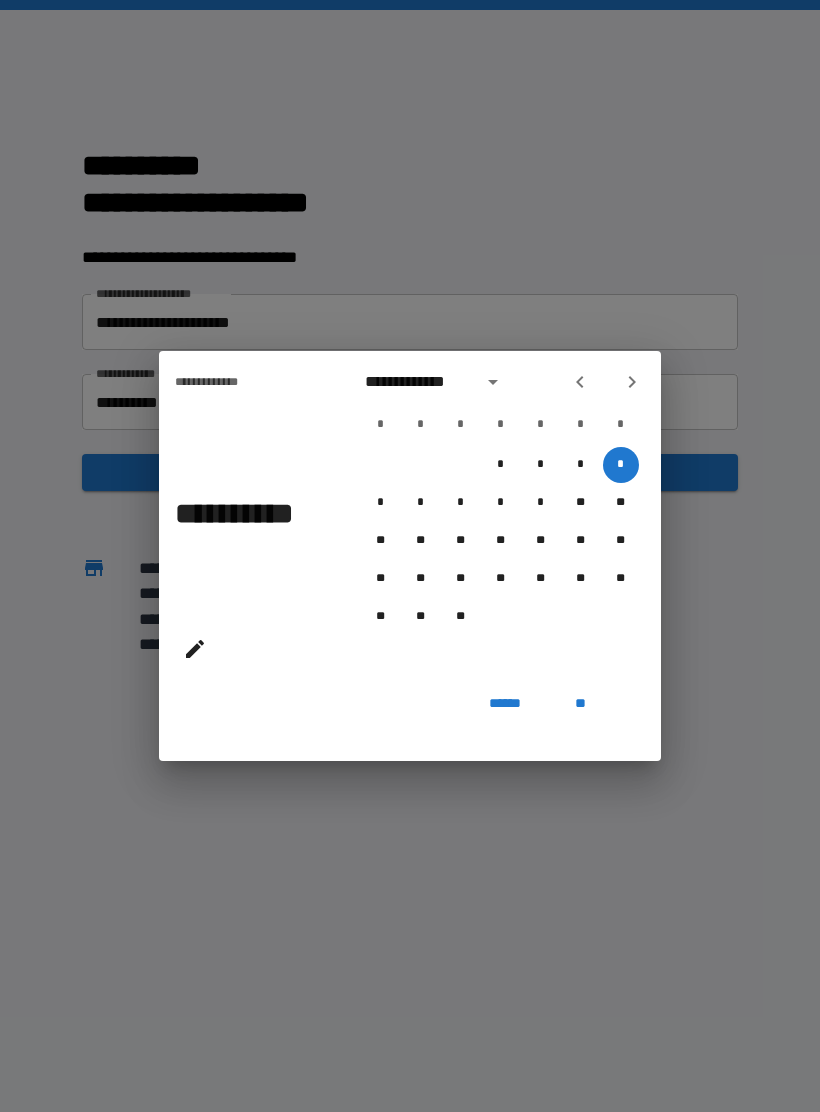 click on "**" at bounding box center [581, 703] 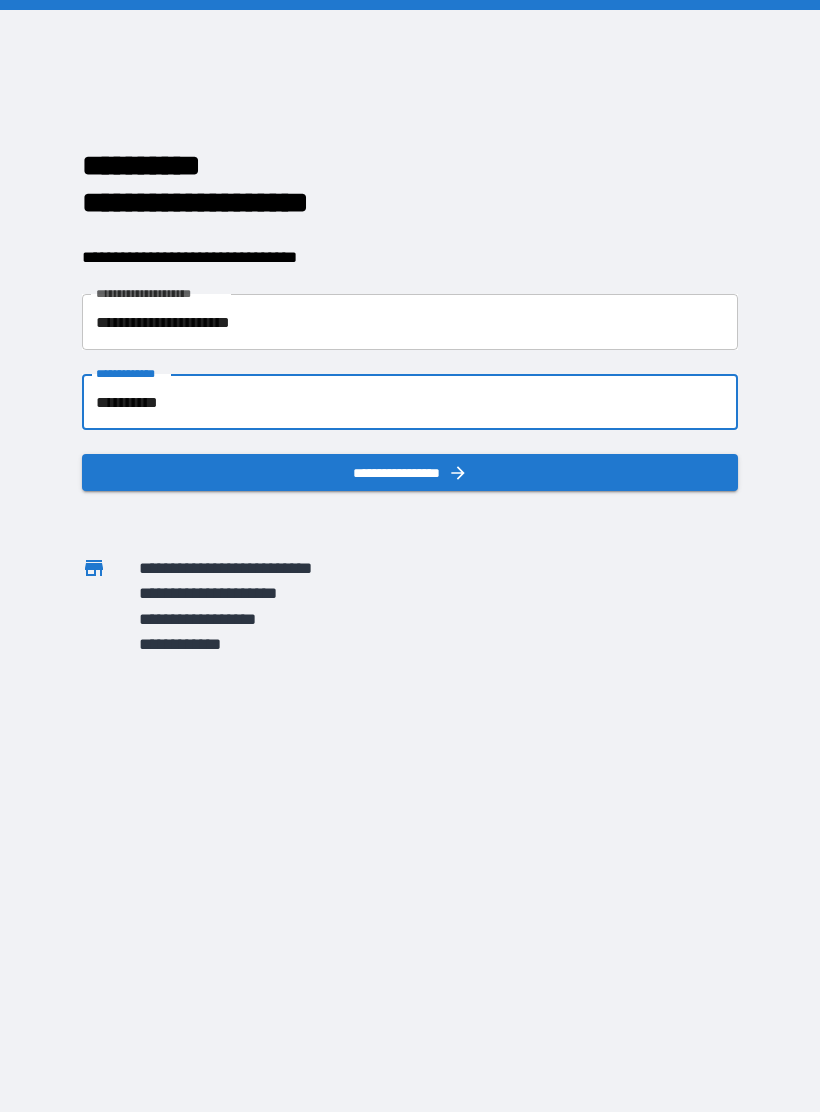 click on "**********" at bounding box center [410, 472] 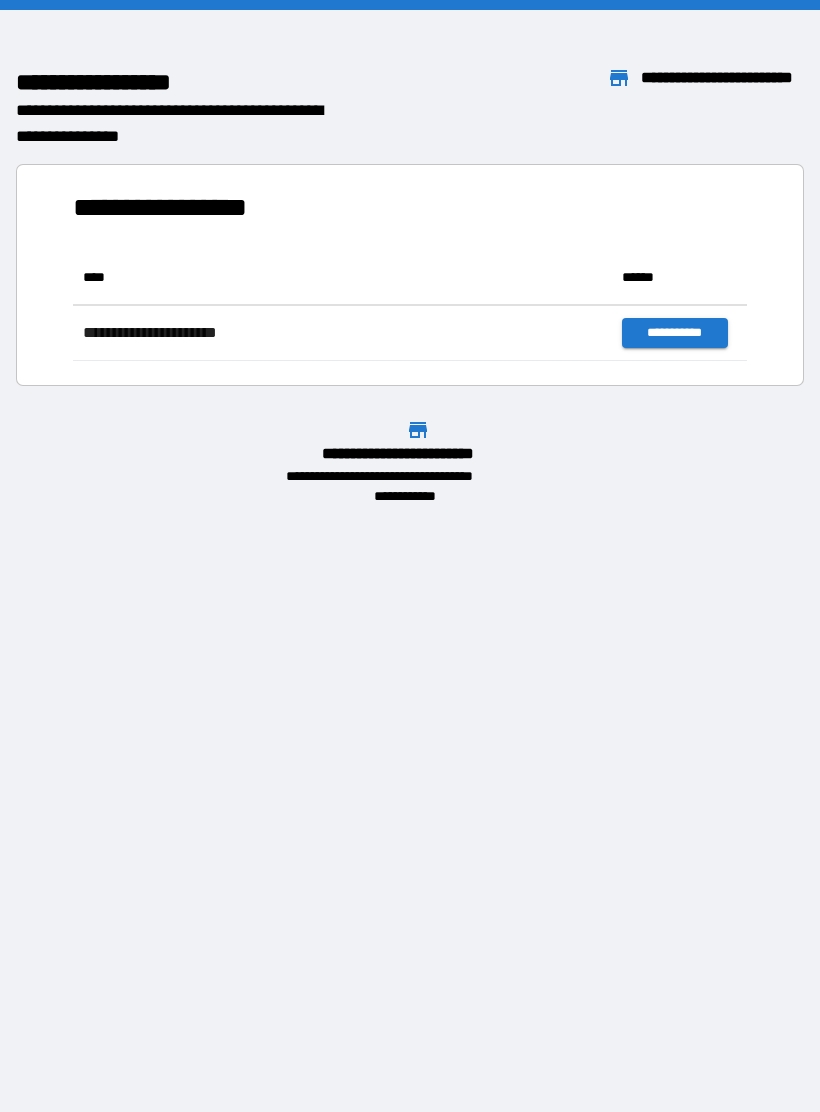 scroll, scrollTop: 1, scrollLeft: 1, axis: both 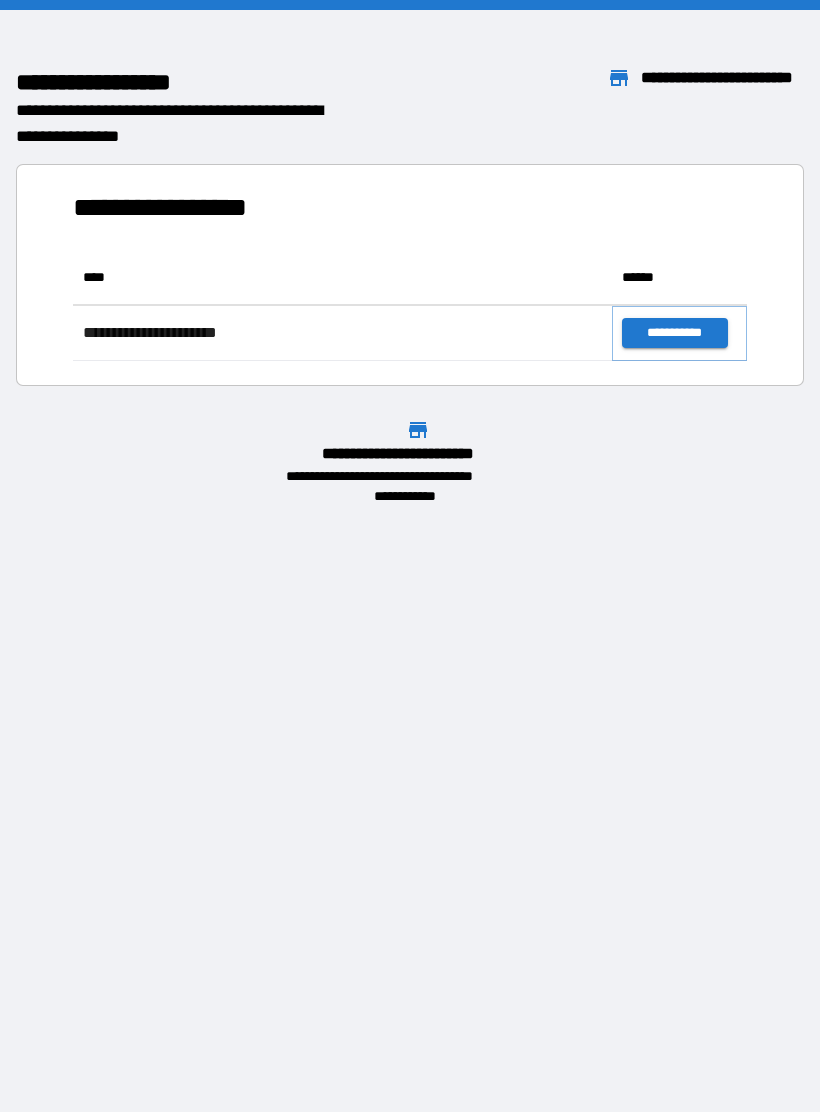 click on "**********" at bounding box center [674, 333] 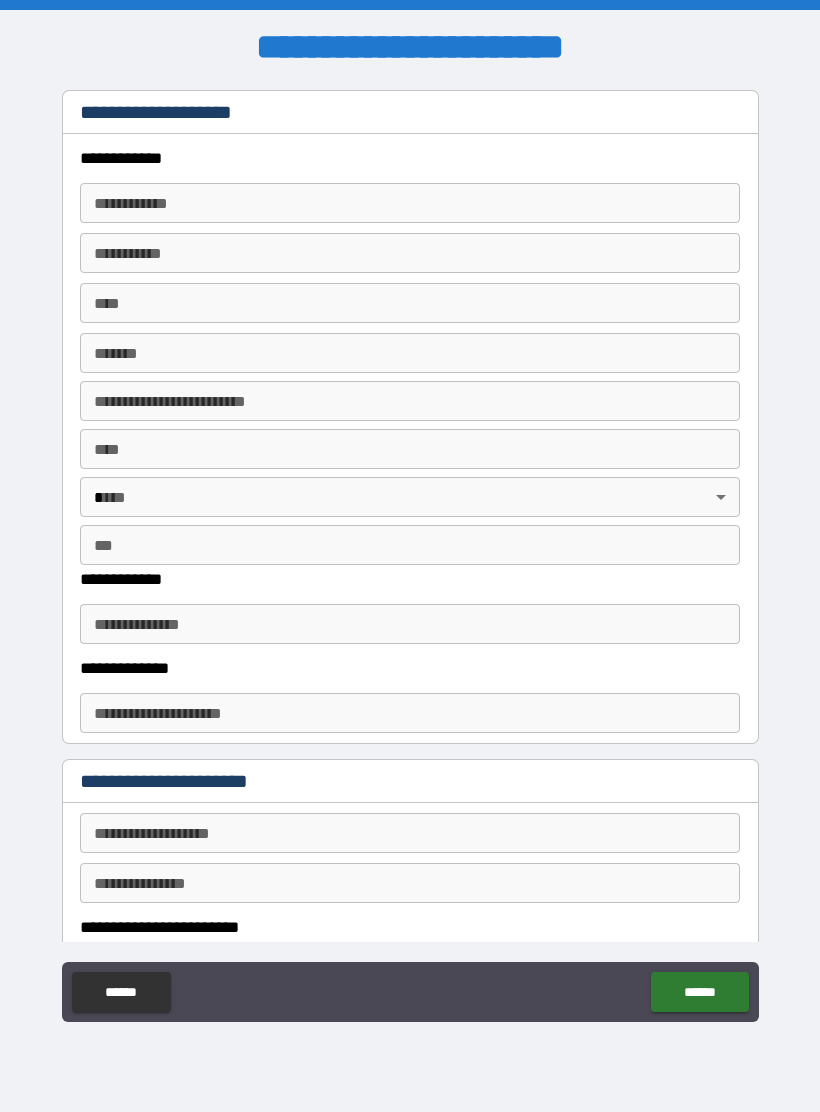 type on "*" 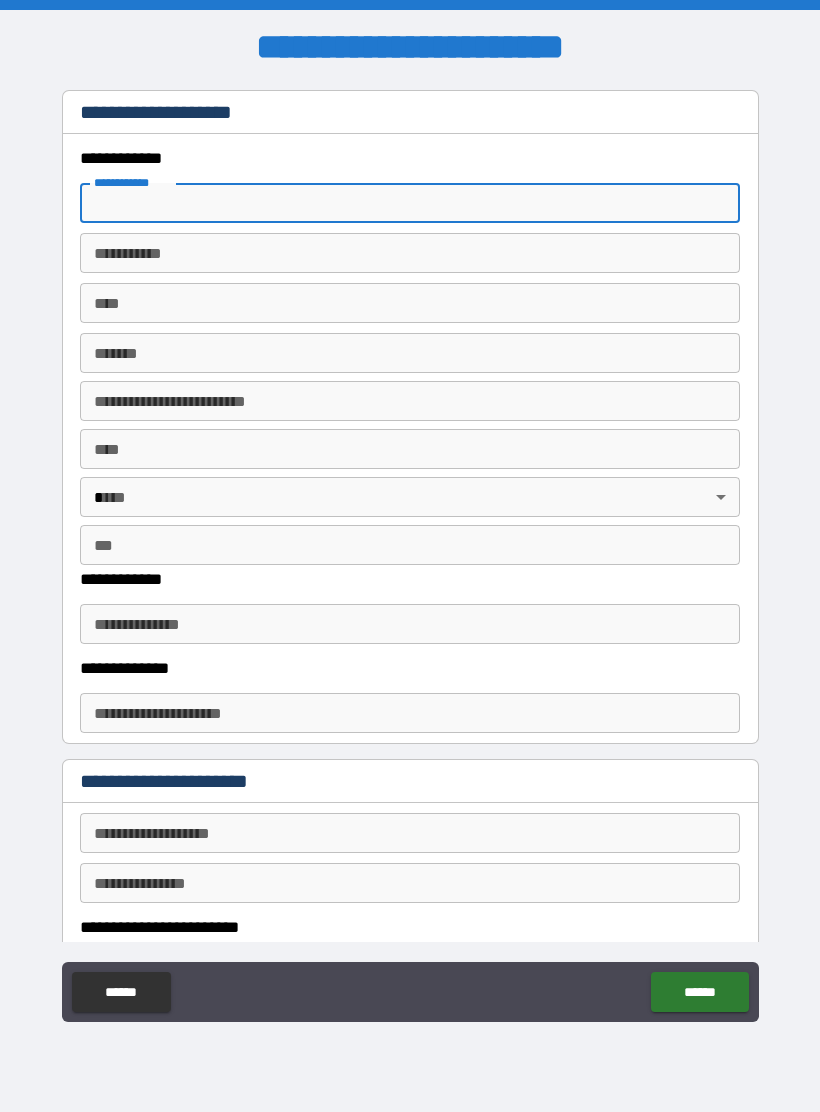 type on "*" 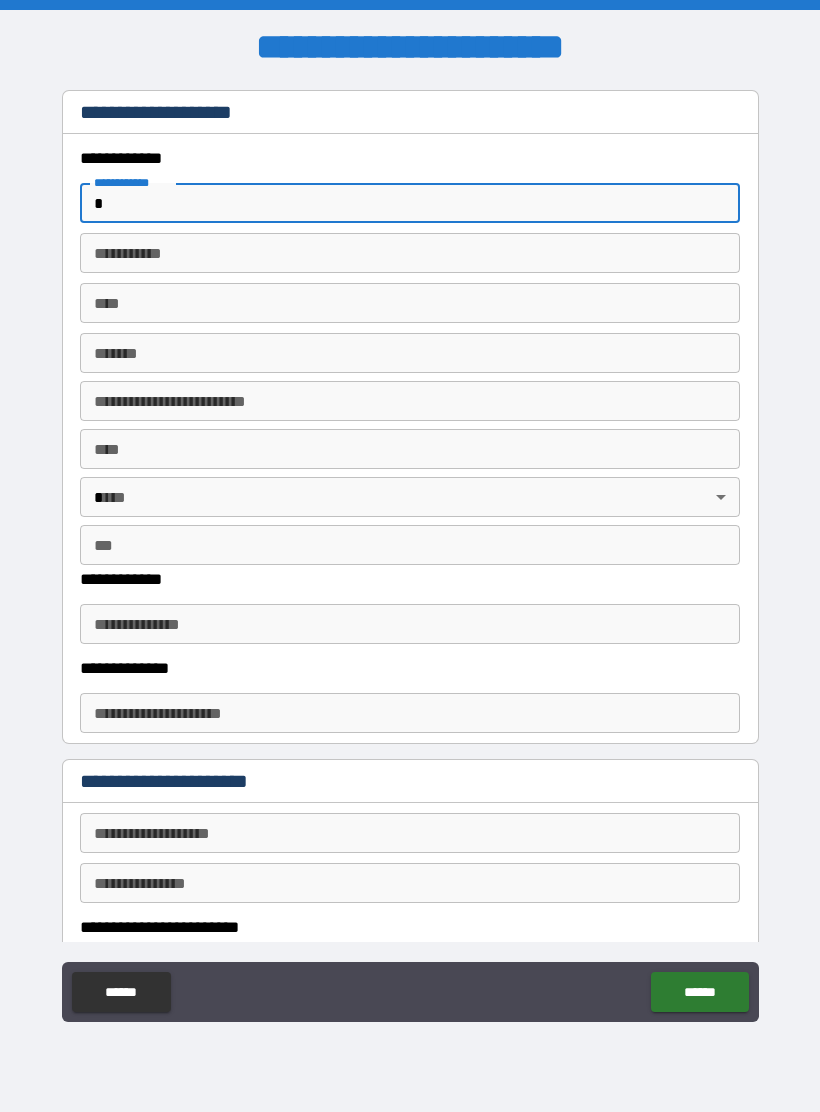 type on "*" 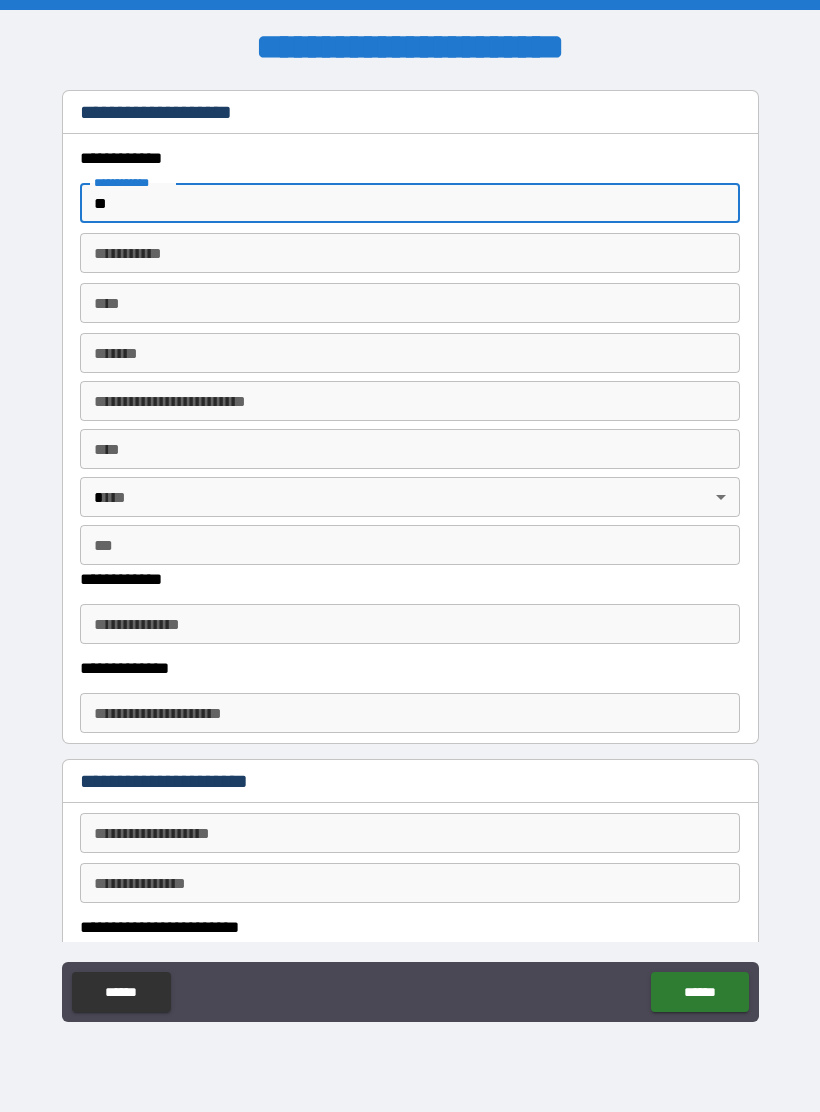 type on "*" 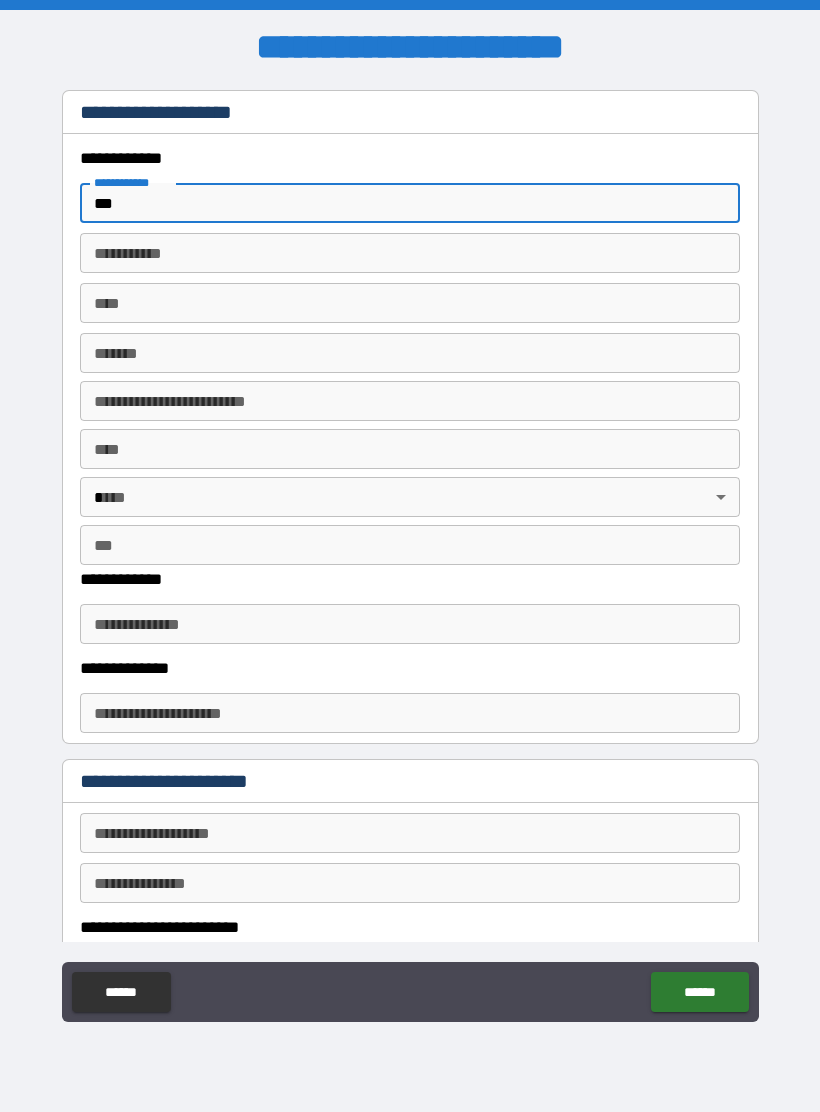 type on "*" 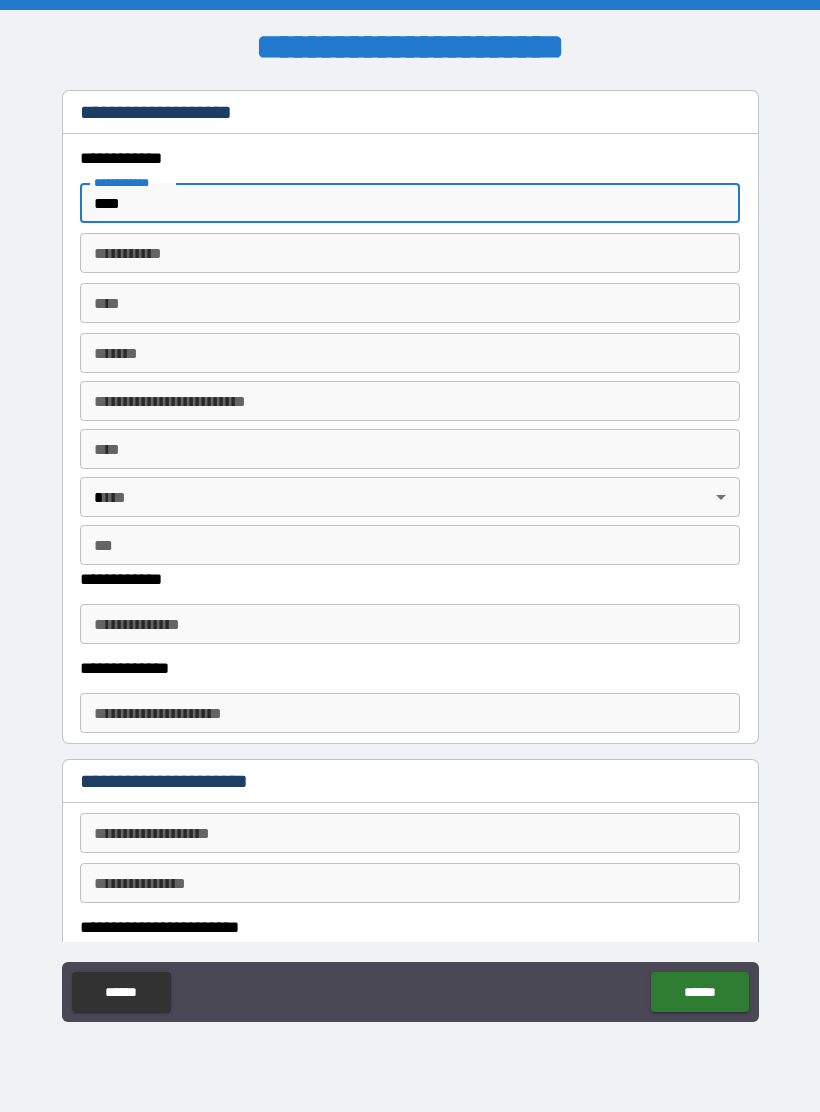 type on "*" 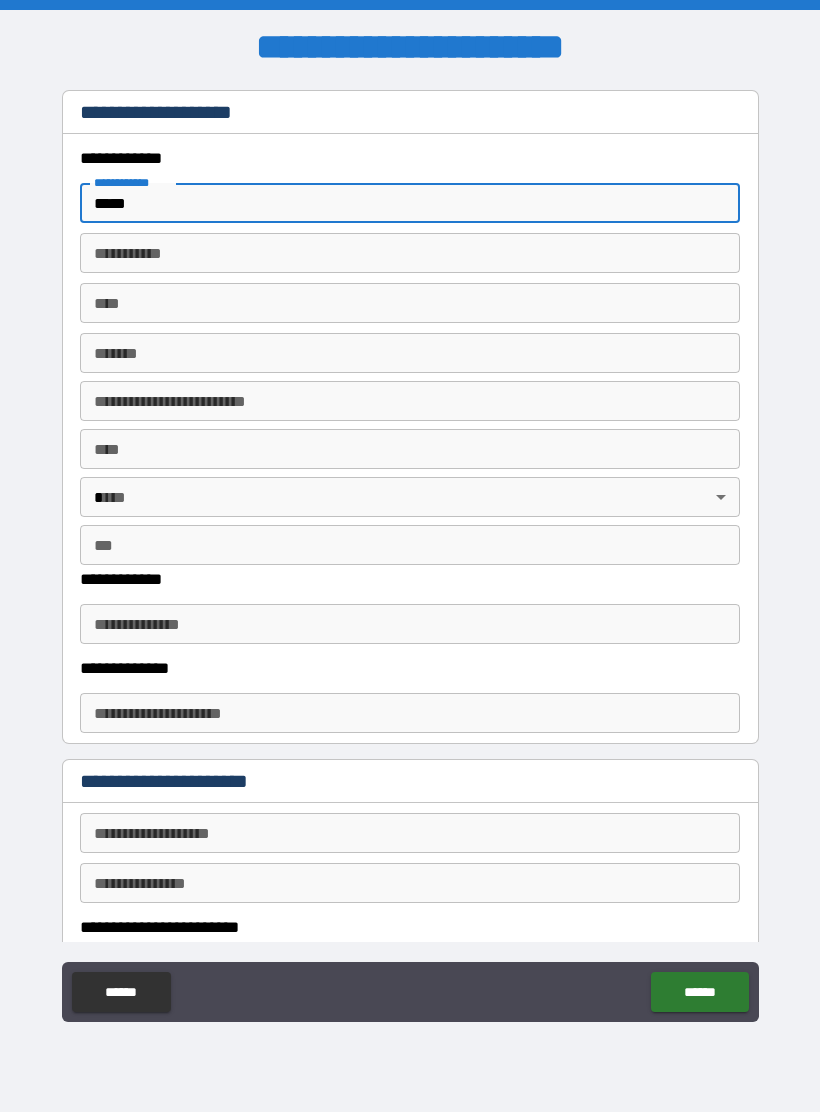 type on "*" 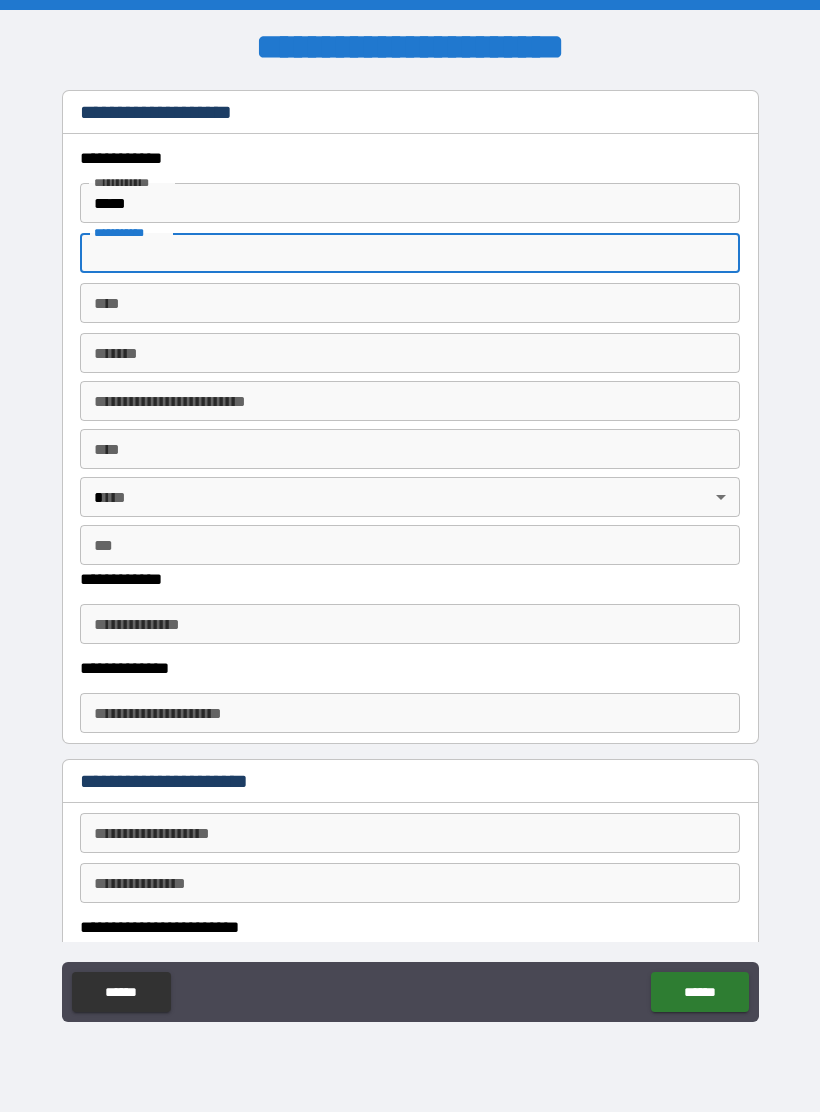 type on "*" 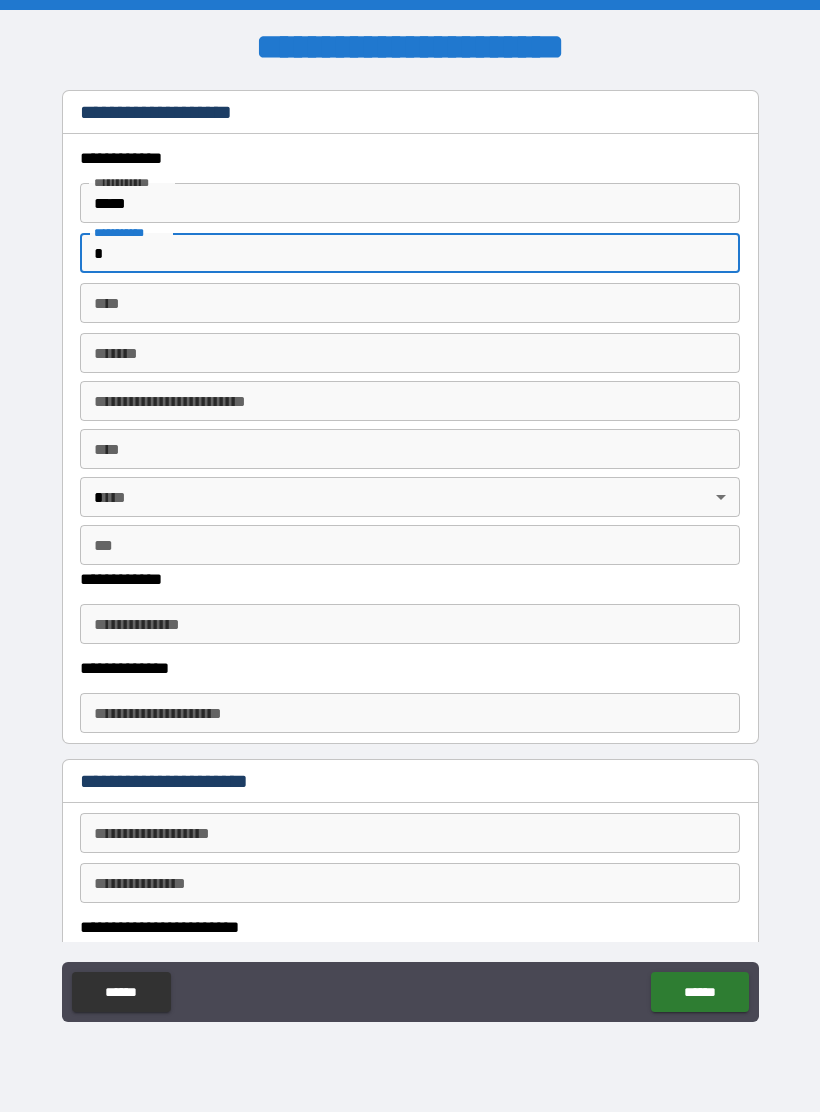 type on "*" 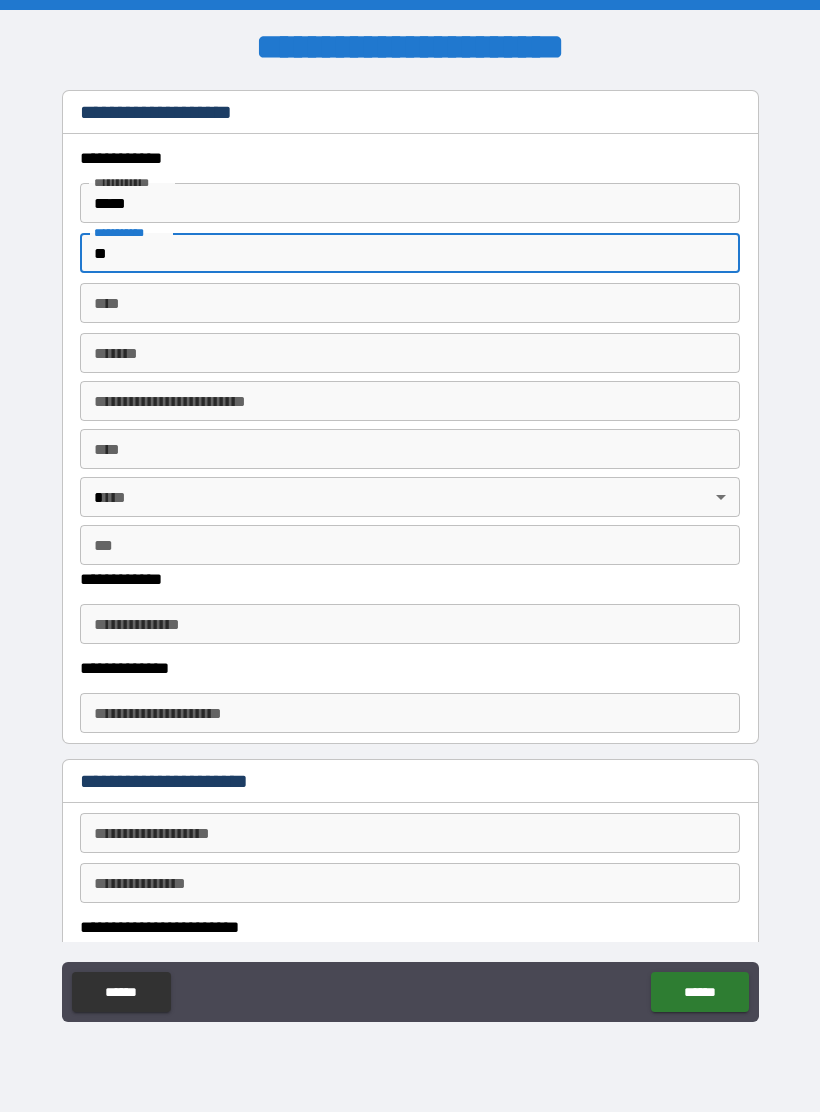 type on "*" 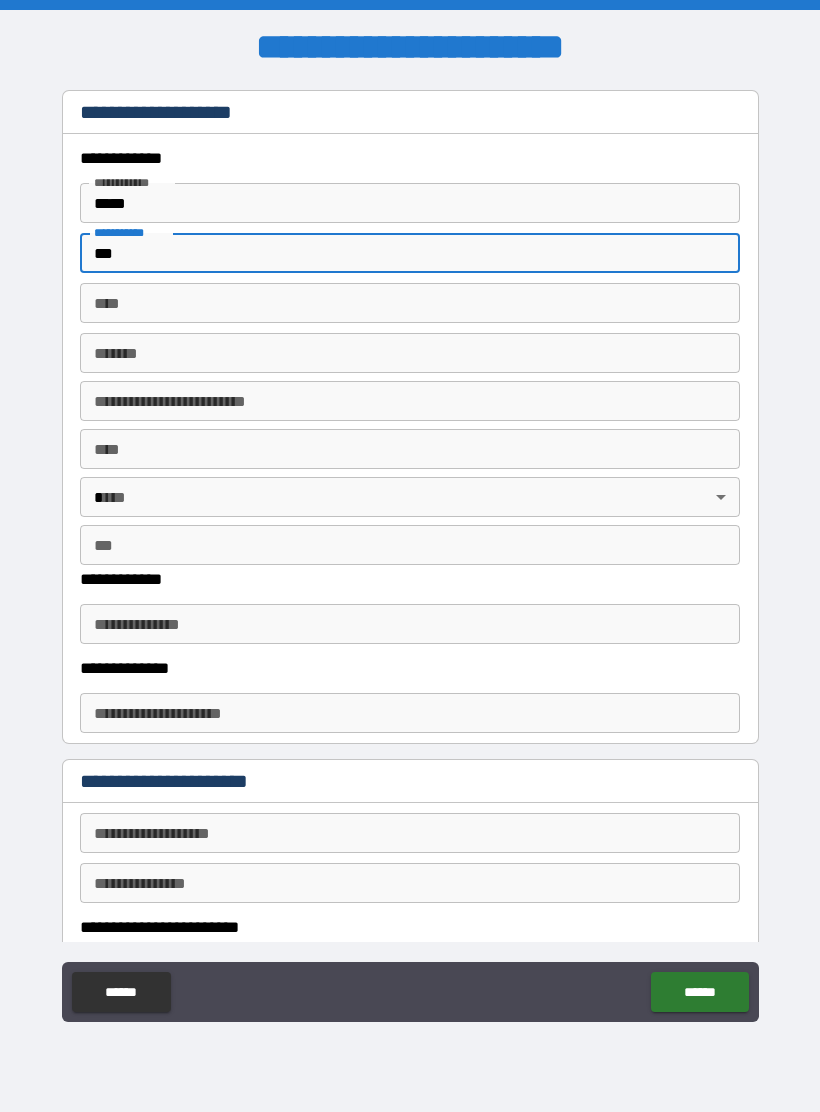 type on "*" 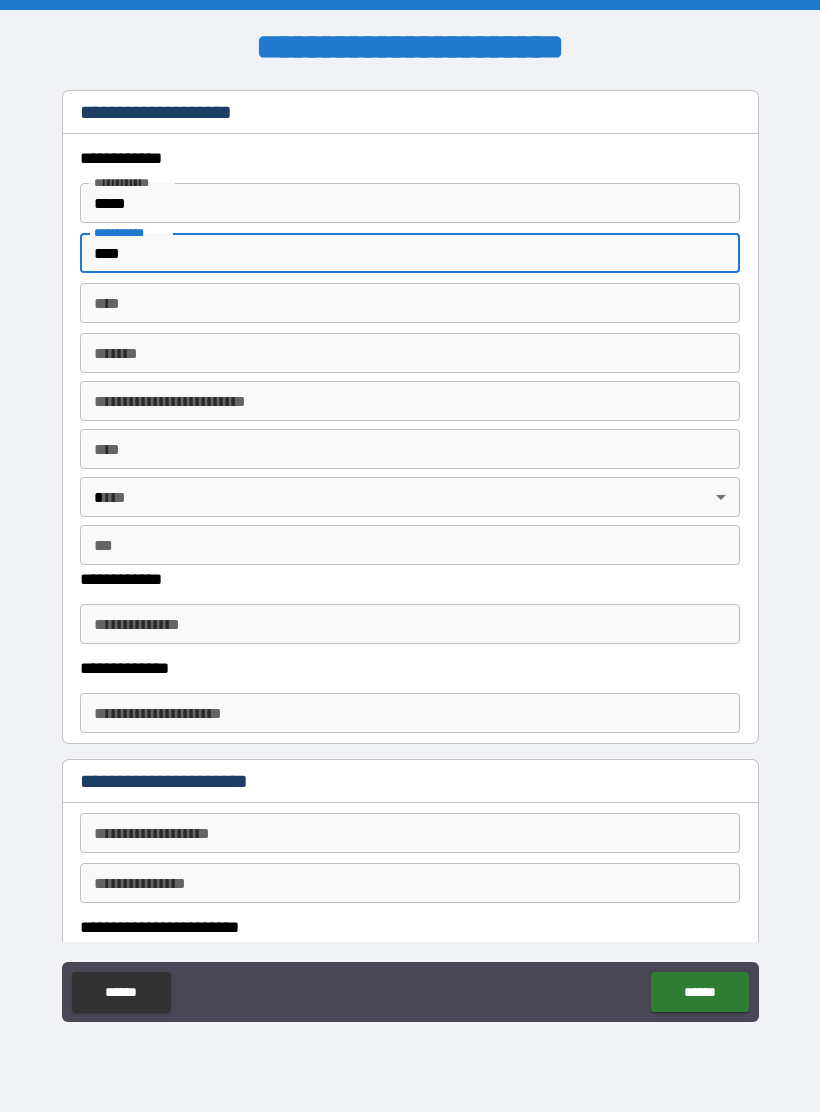 type on "*" 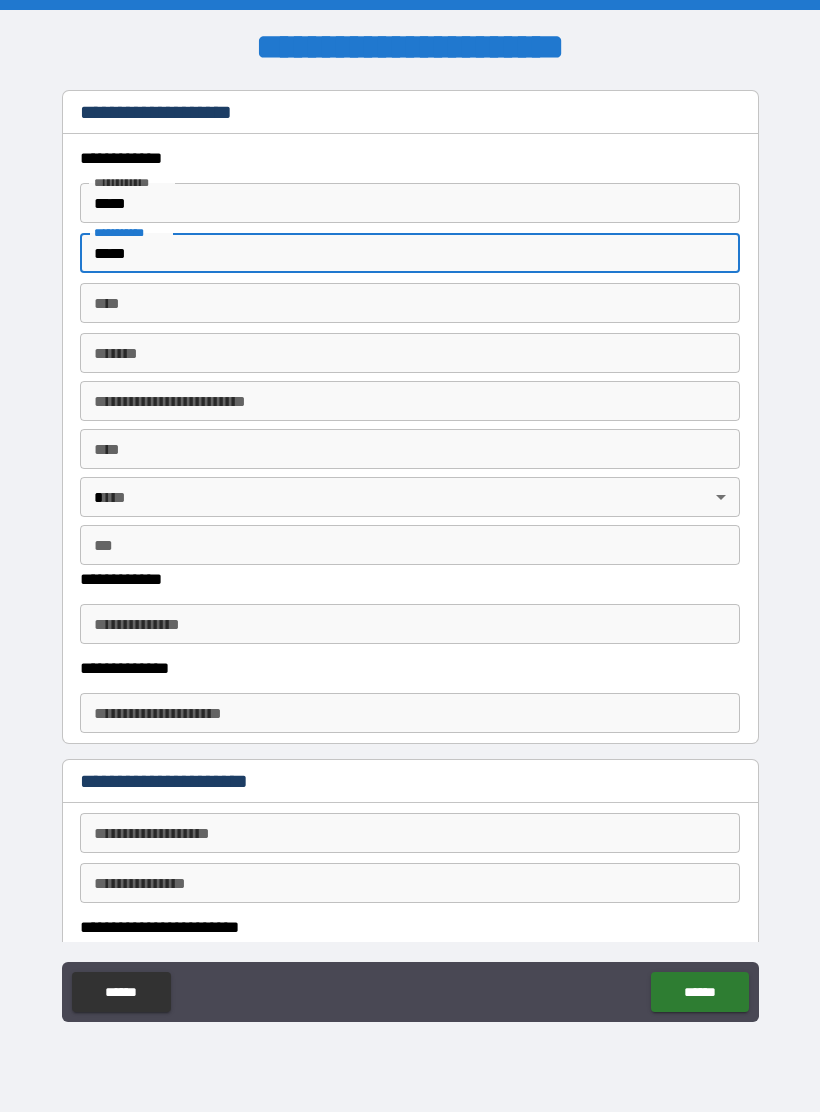 type on "*" 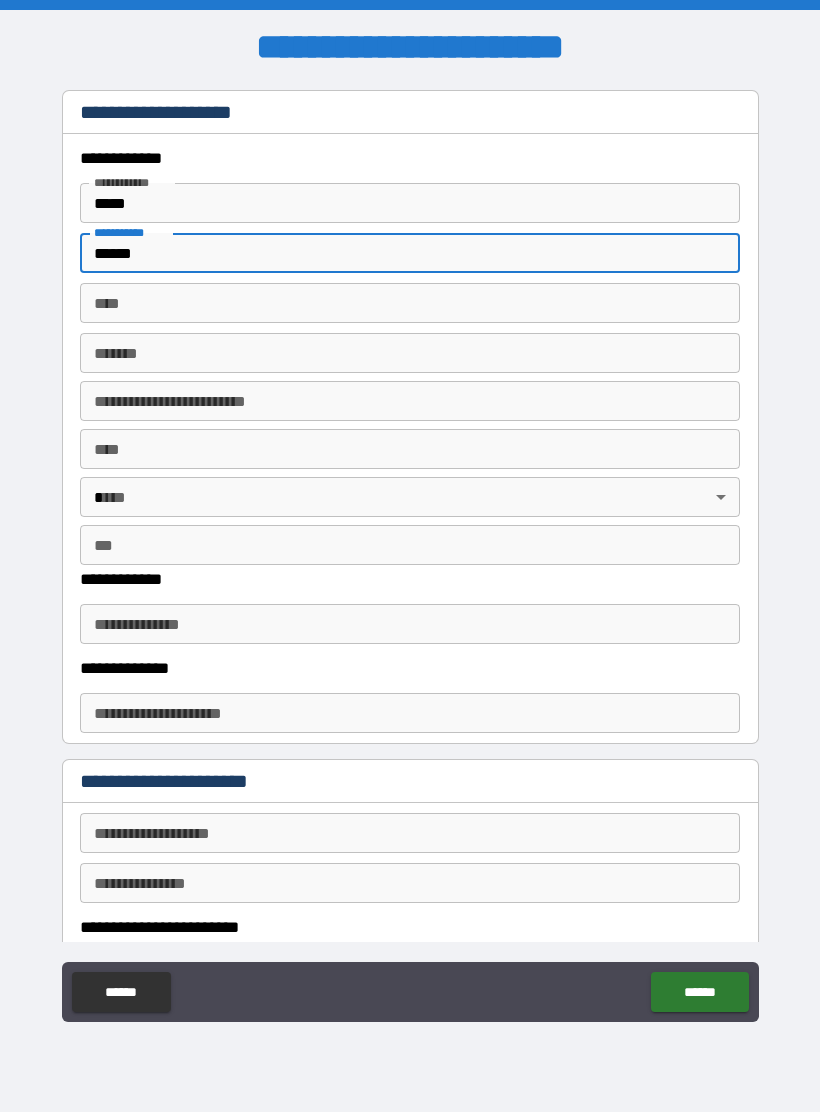 type on "*" 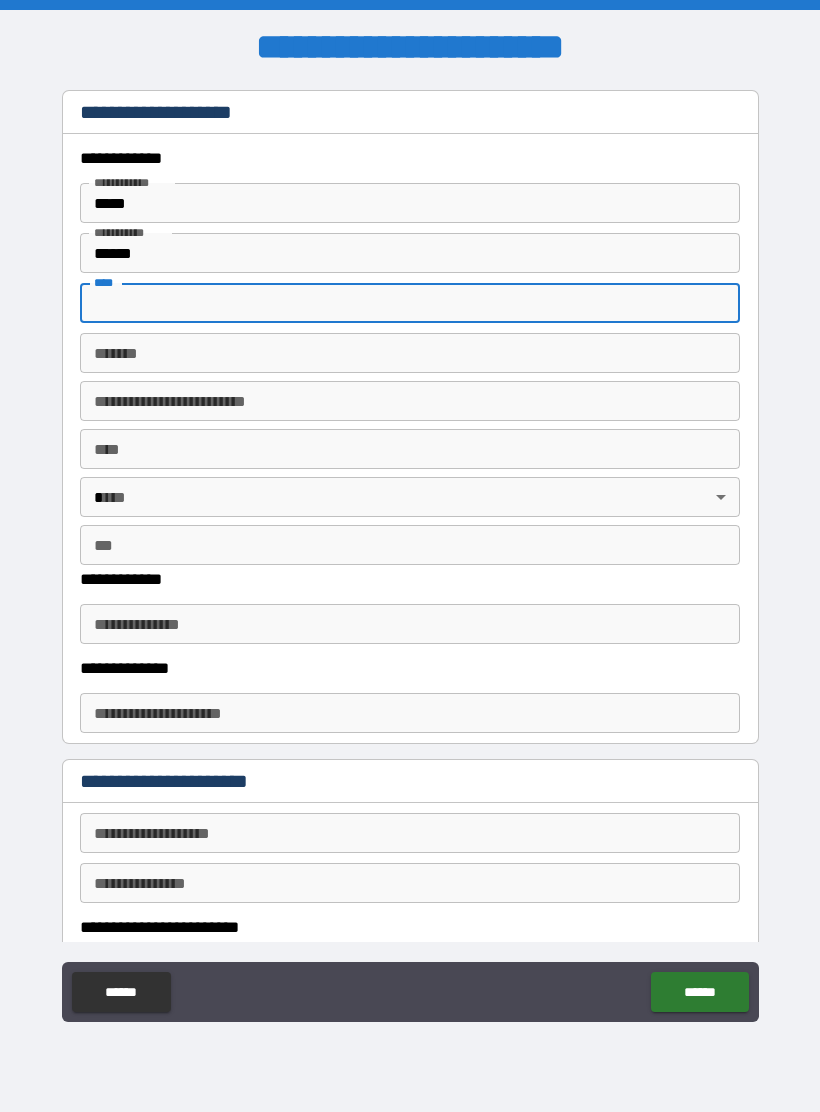 type on "*" 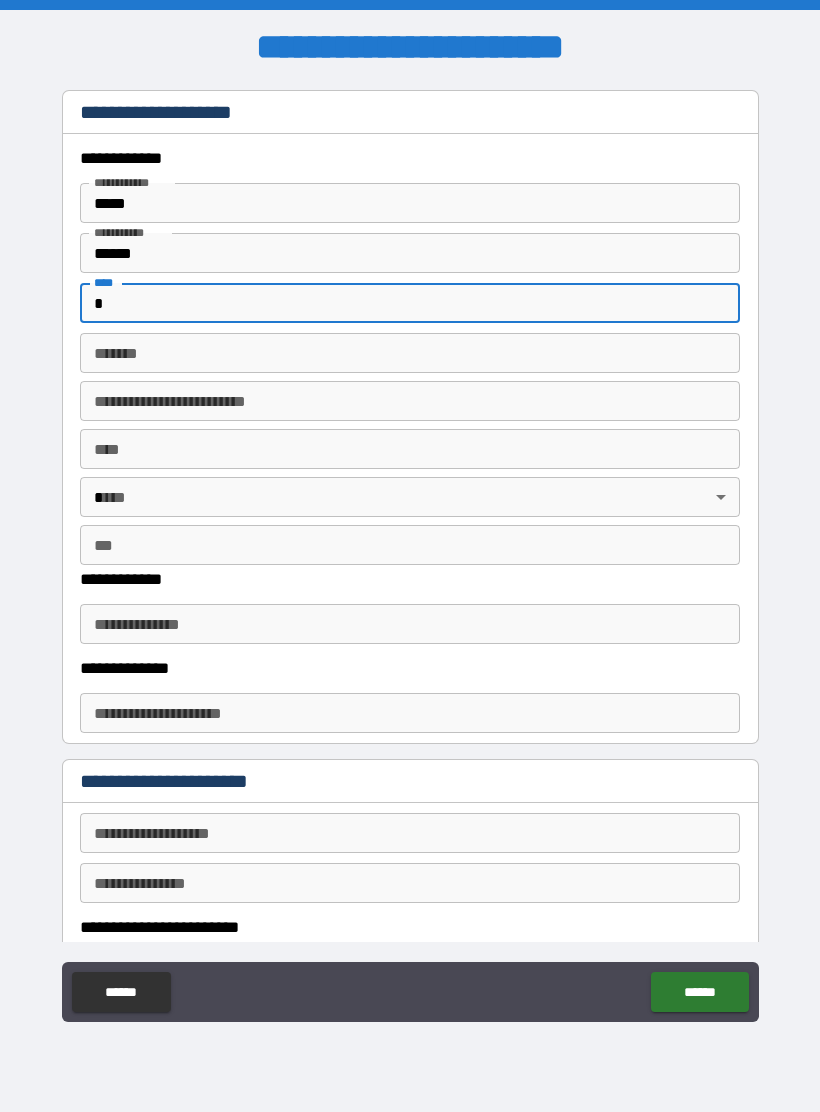 type on "*" 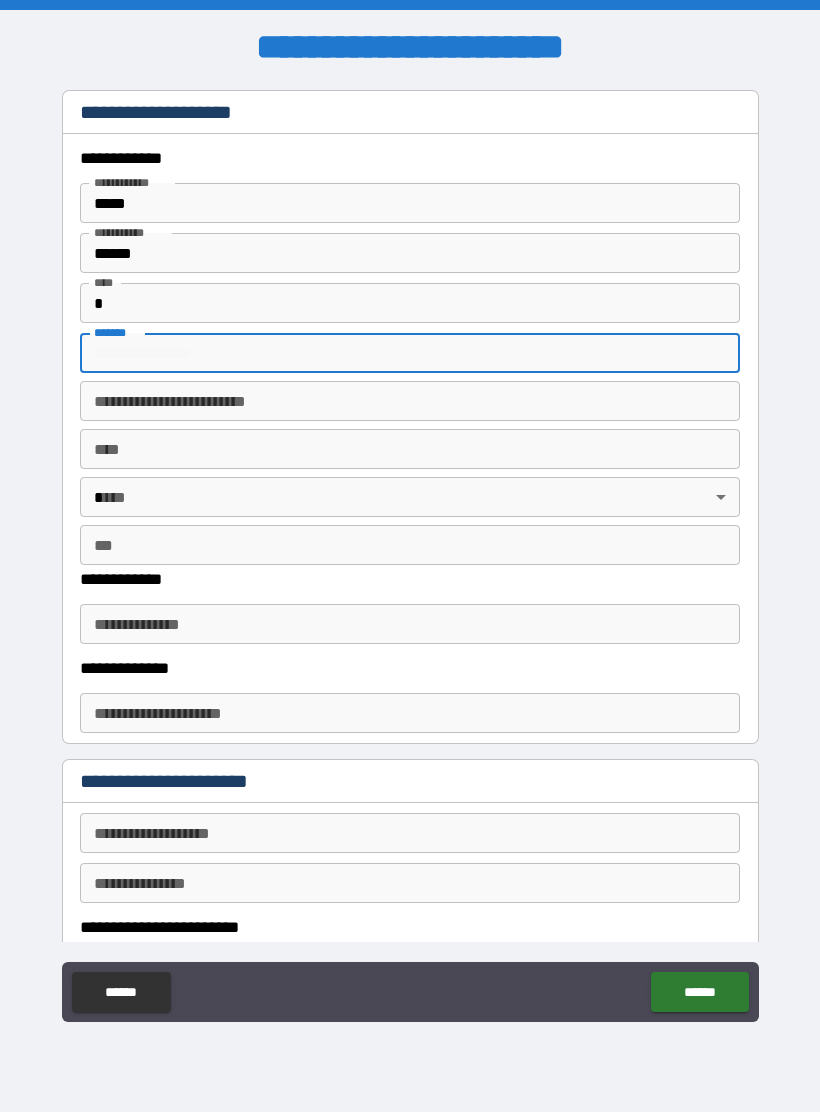 type on "*" 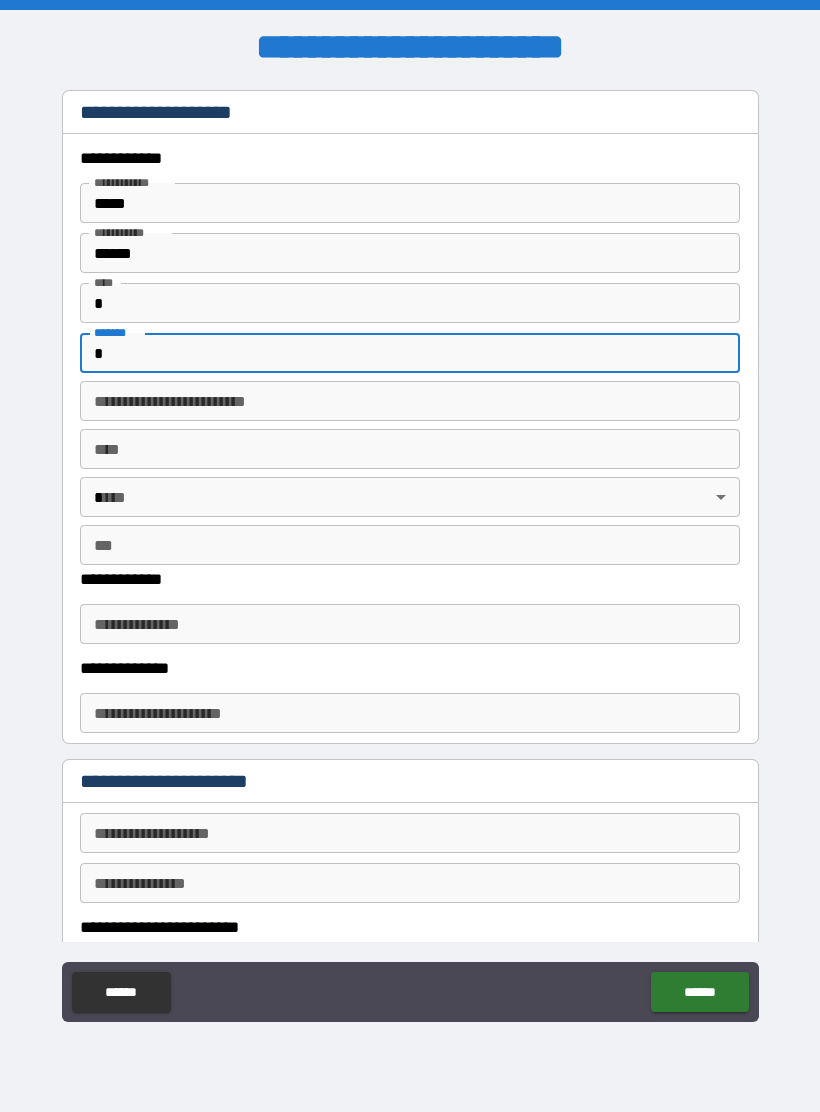type on "*" 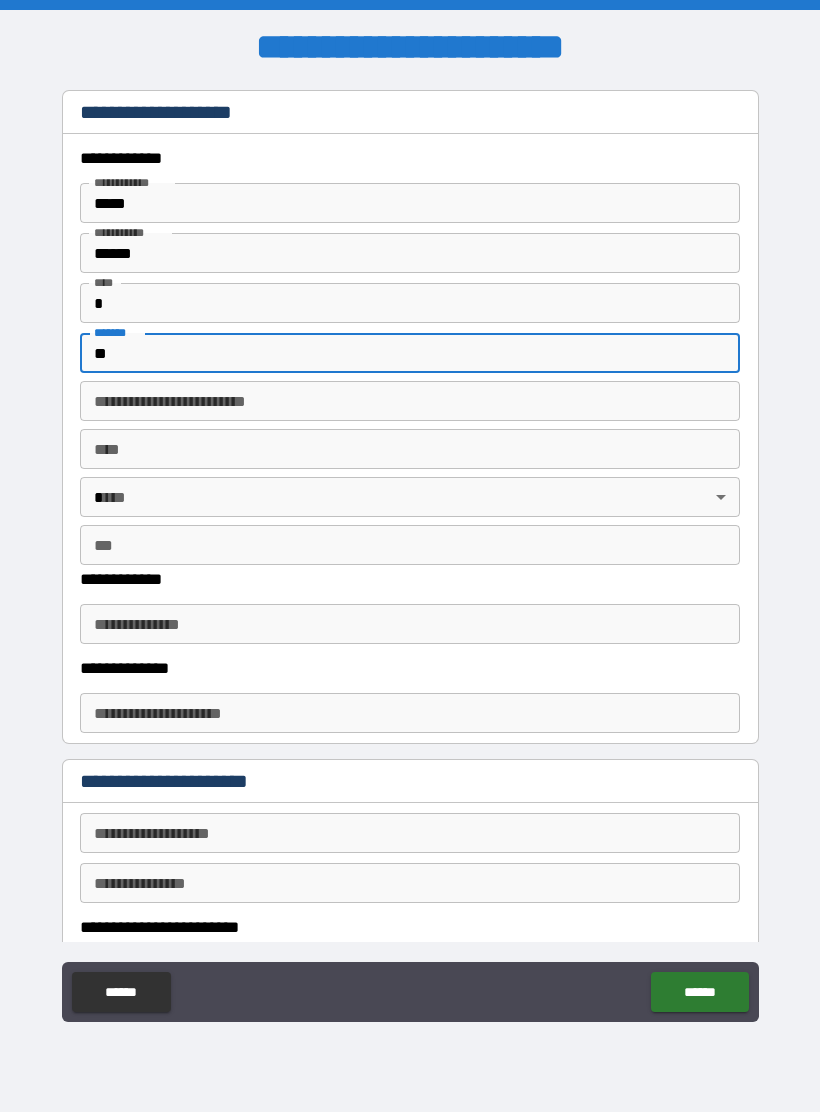 type on "*" 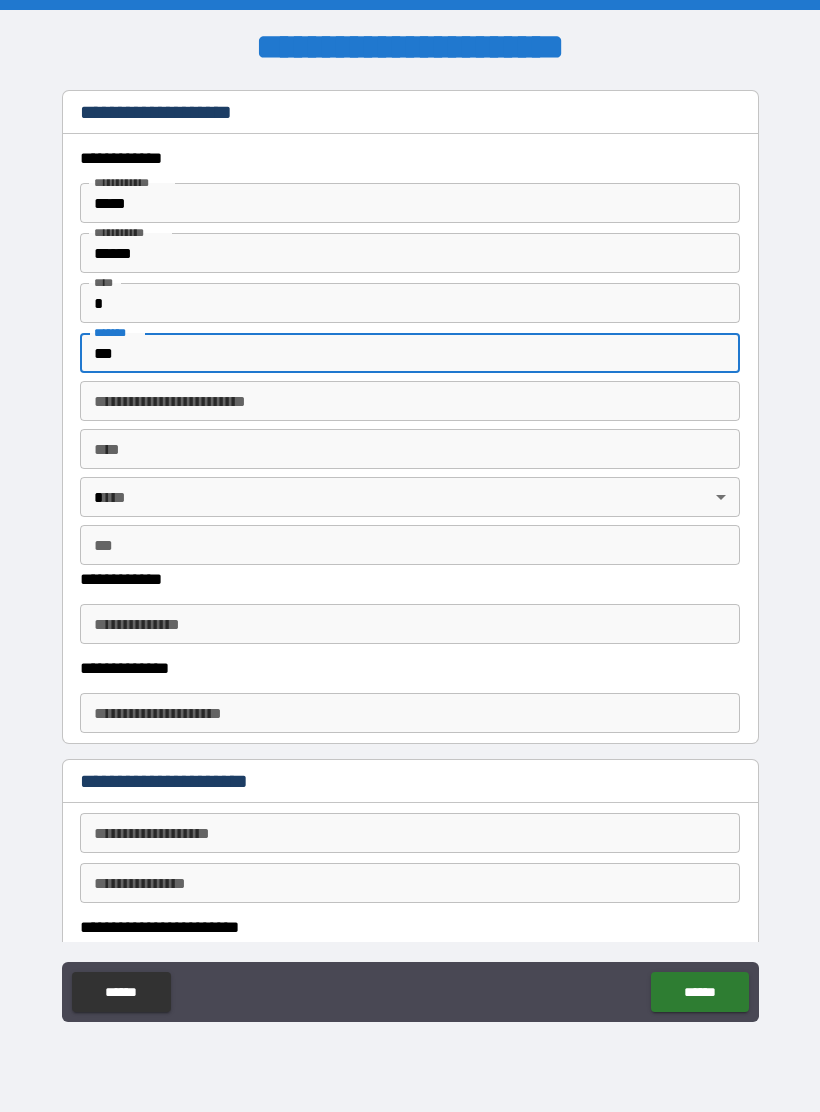type on "*" 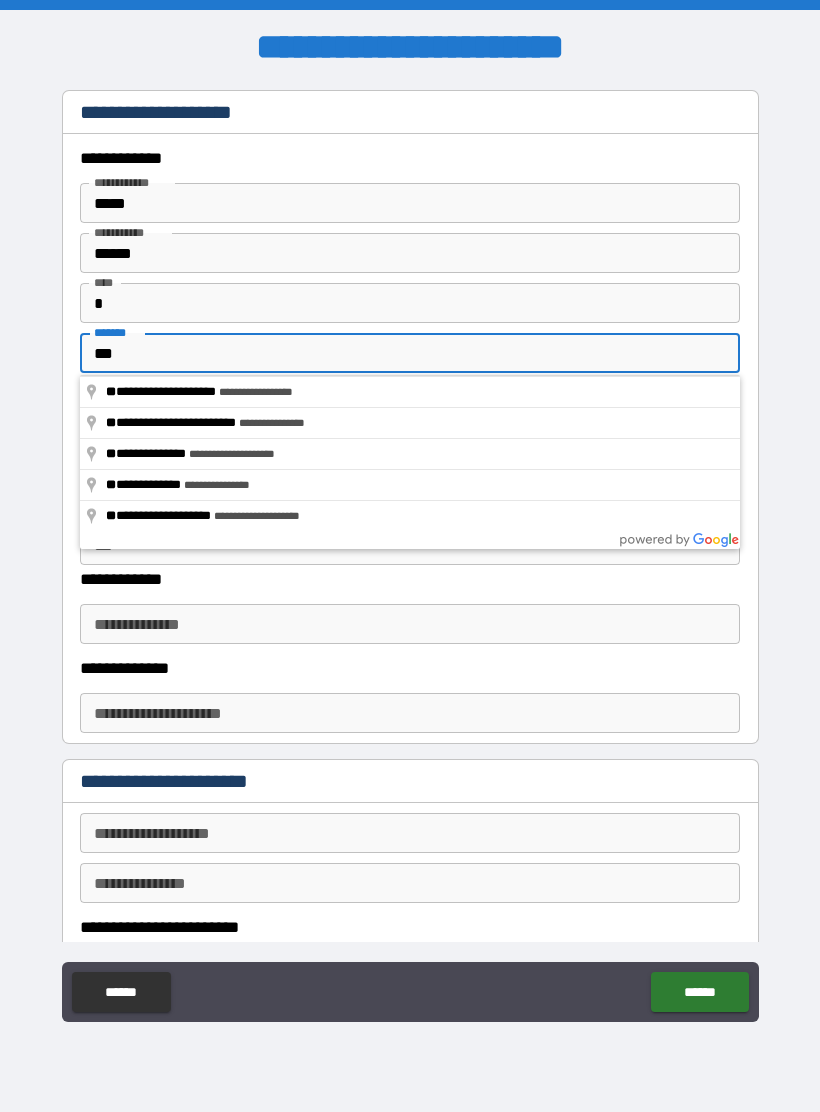 type on "*" 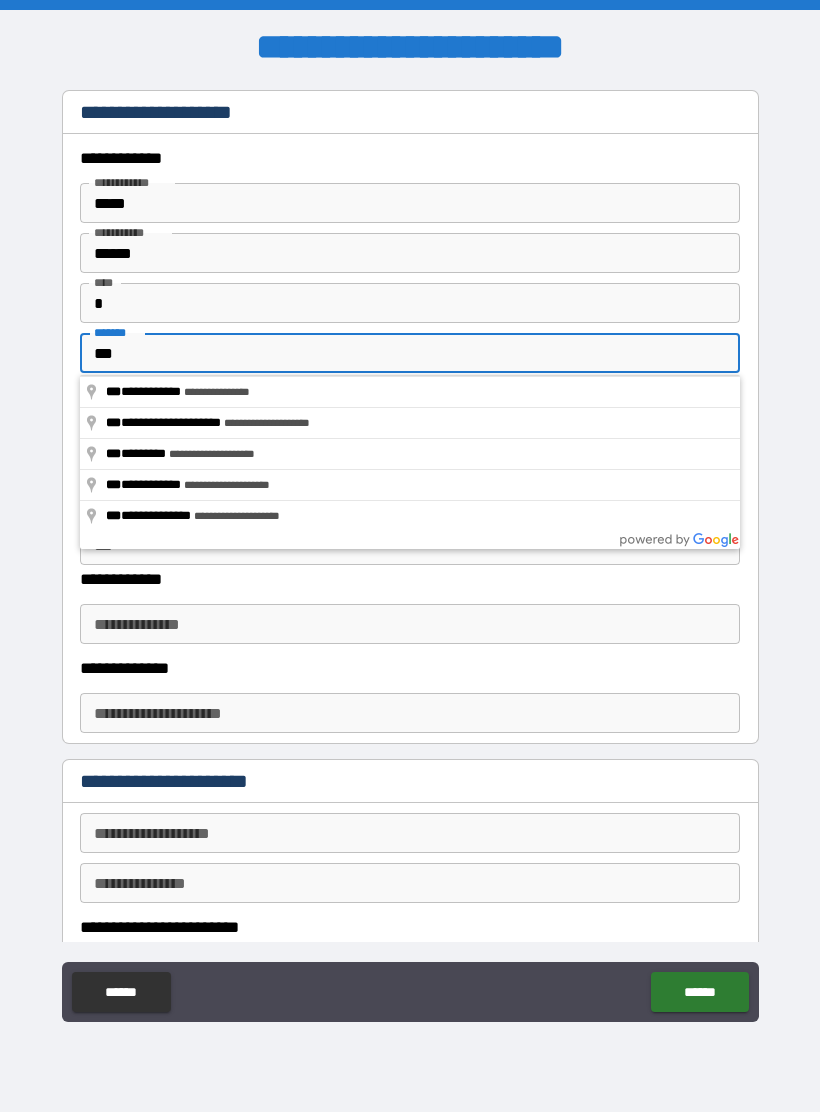 type on "***" 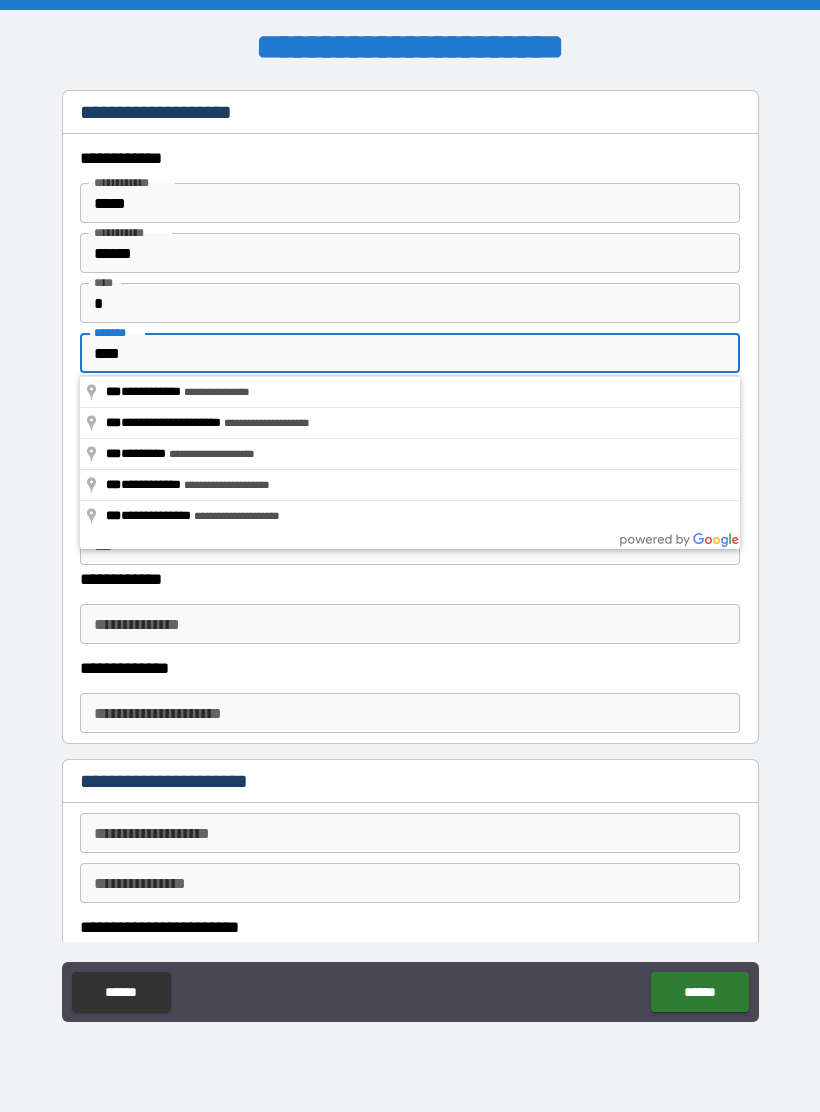 type on "*" 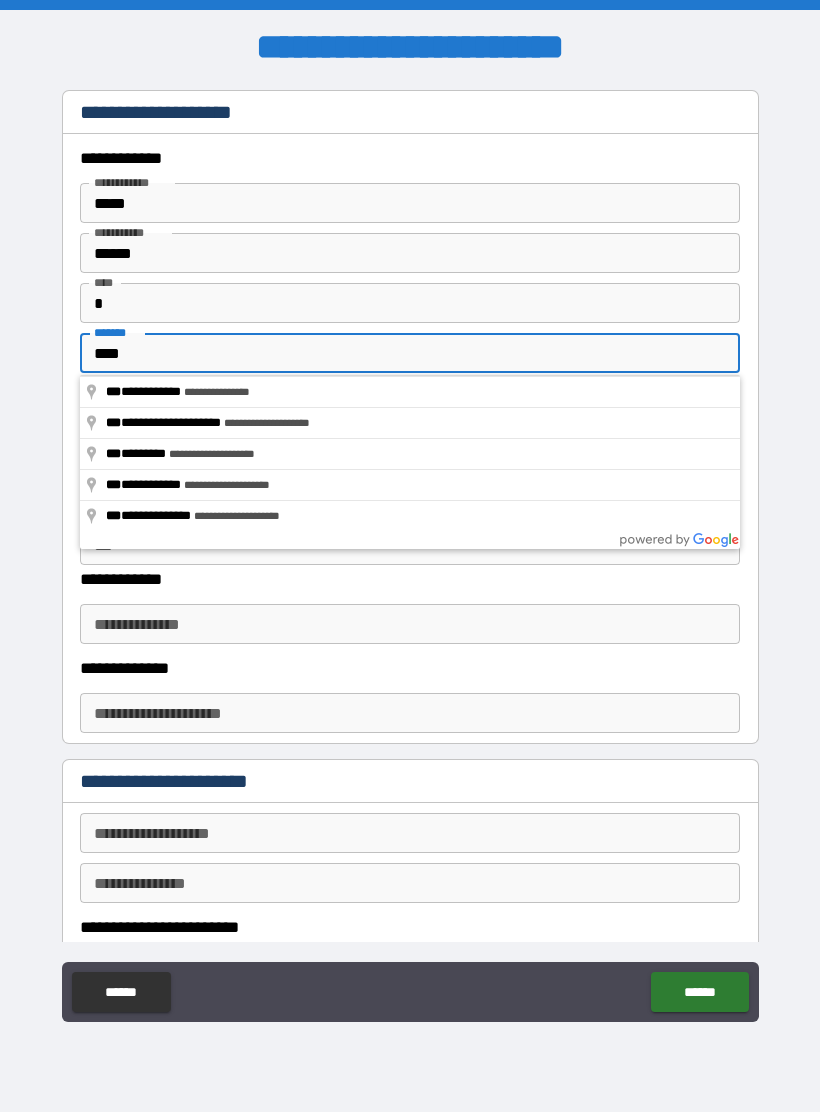 type on "*****" 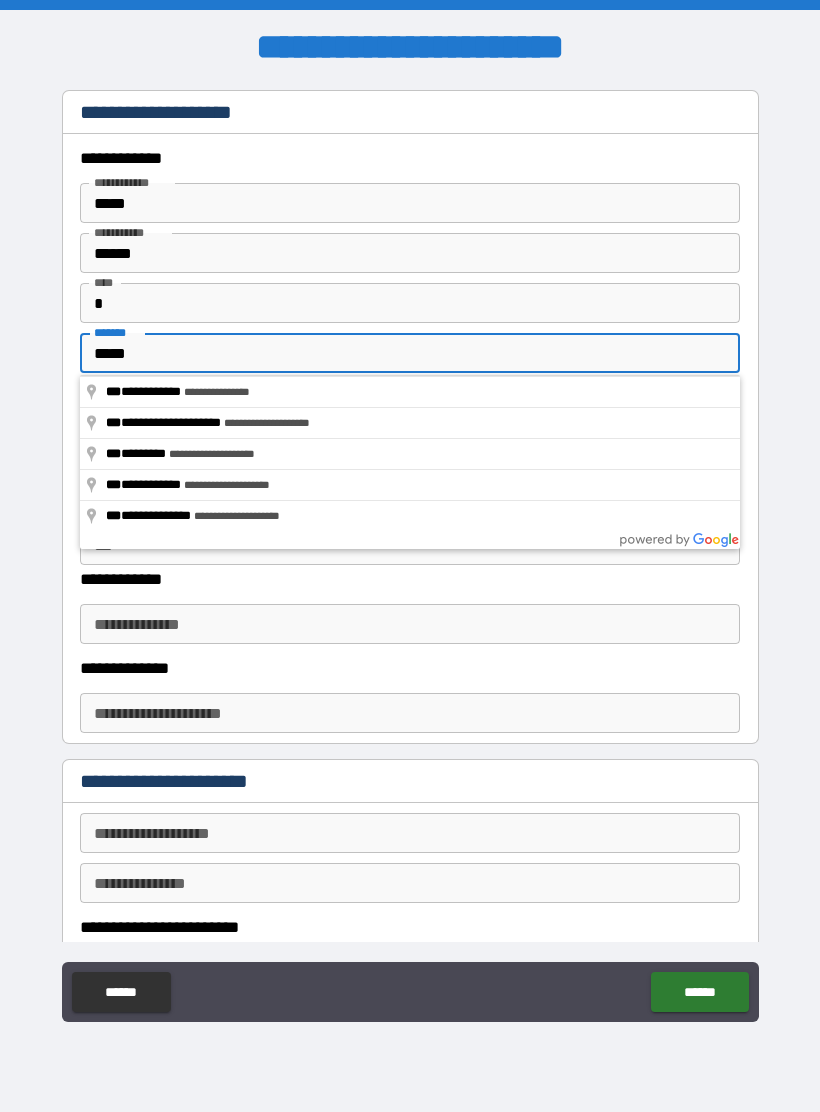 type on "*" 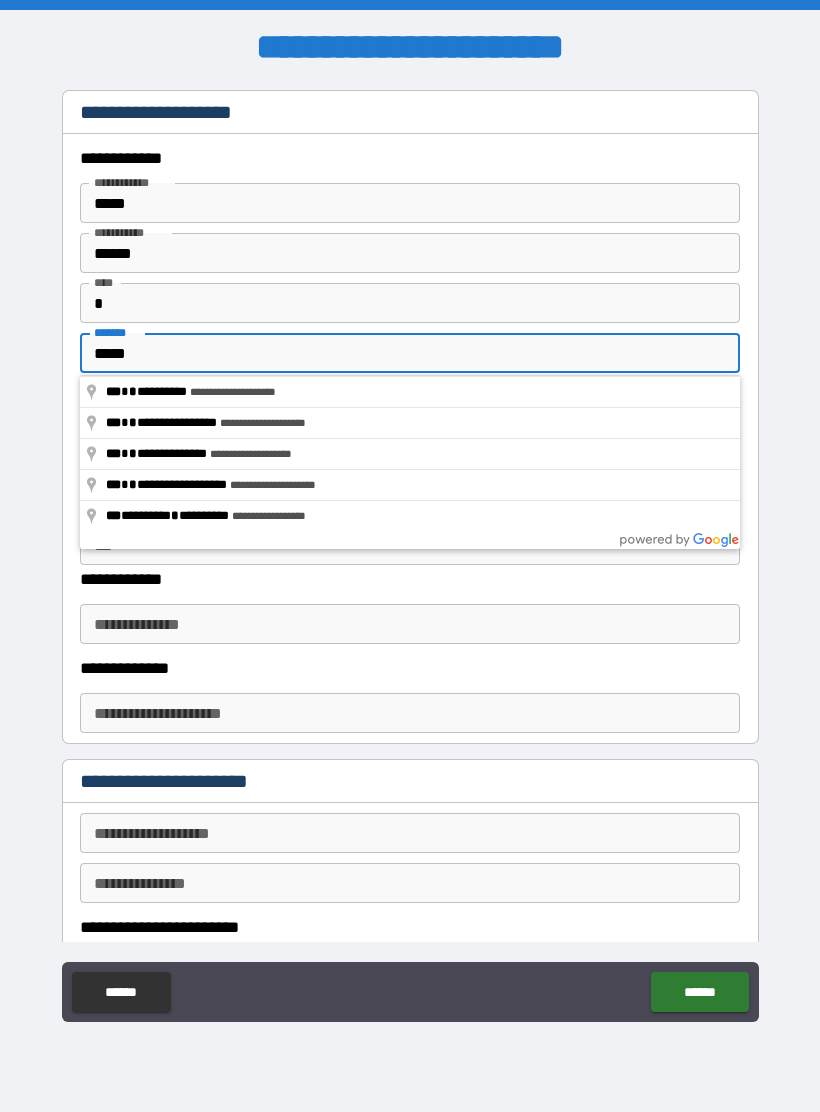 type on "******" 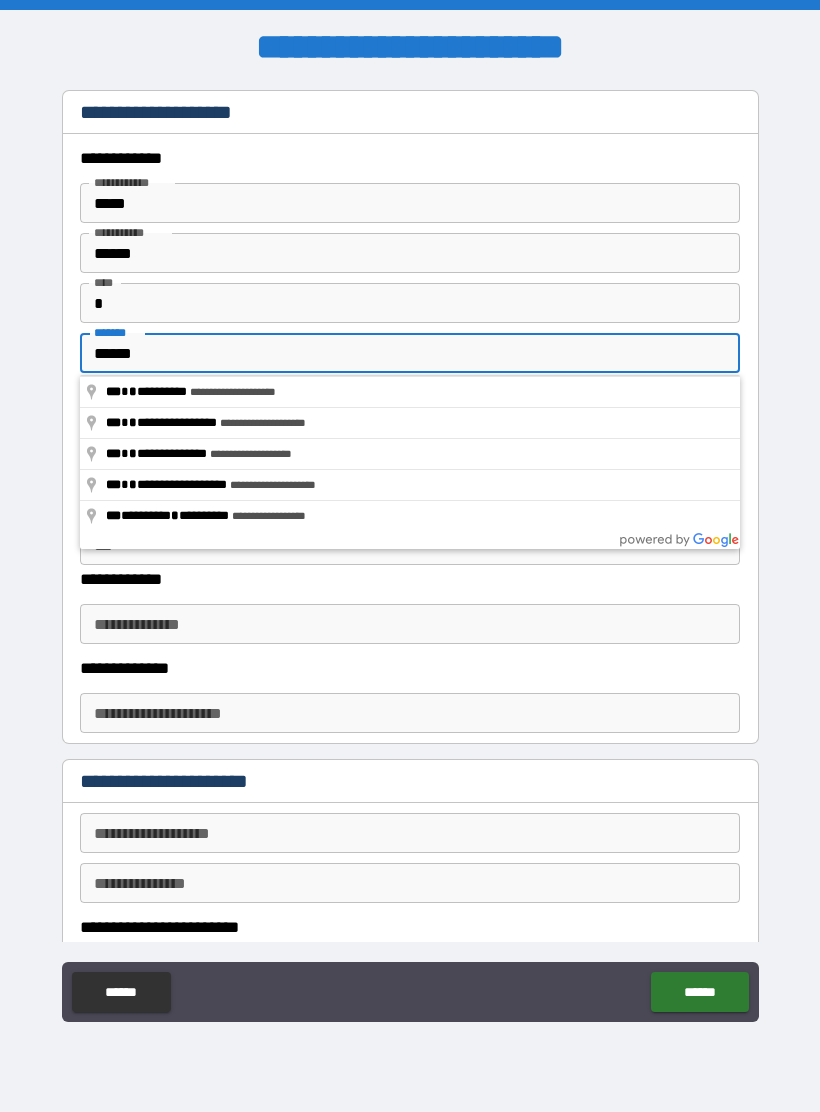type on "*" 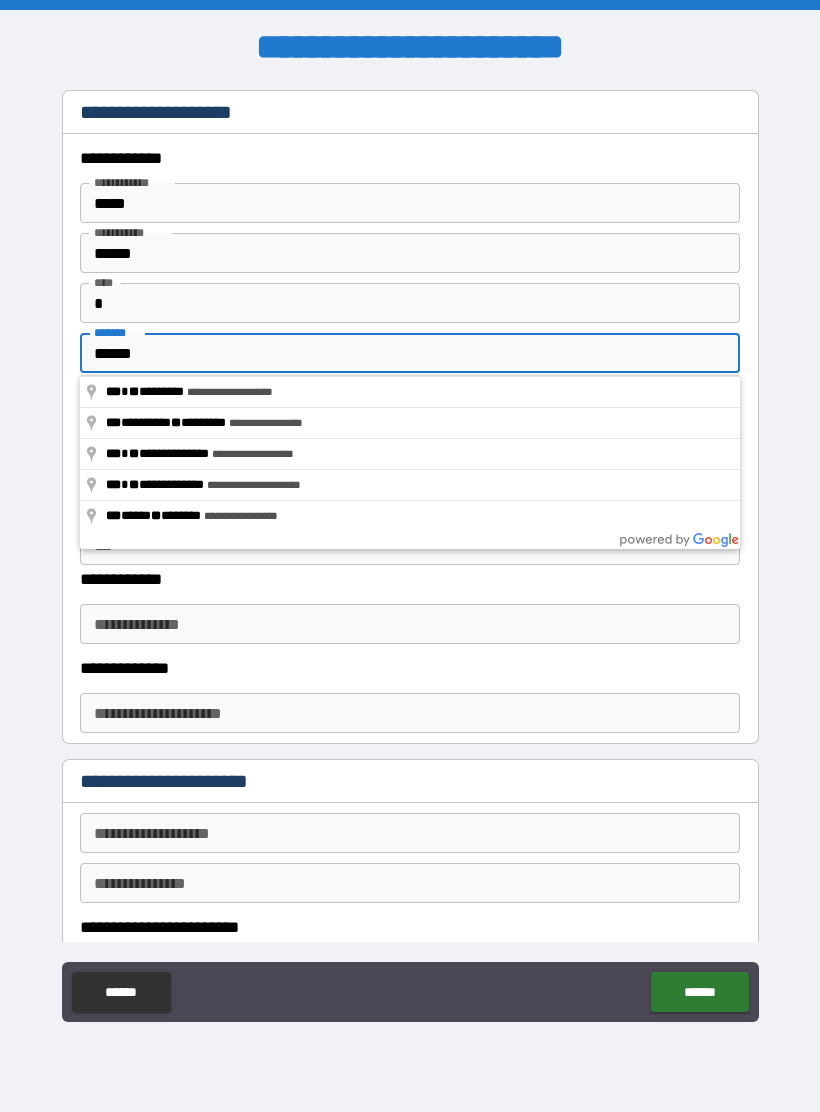 type on "*******" 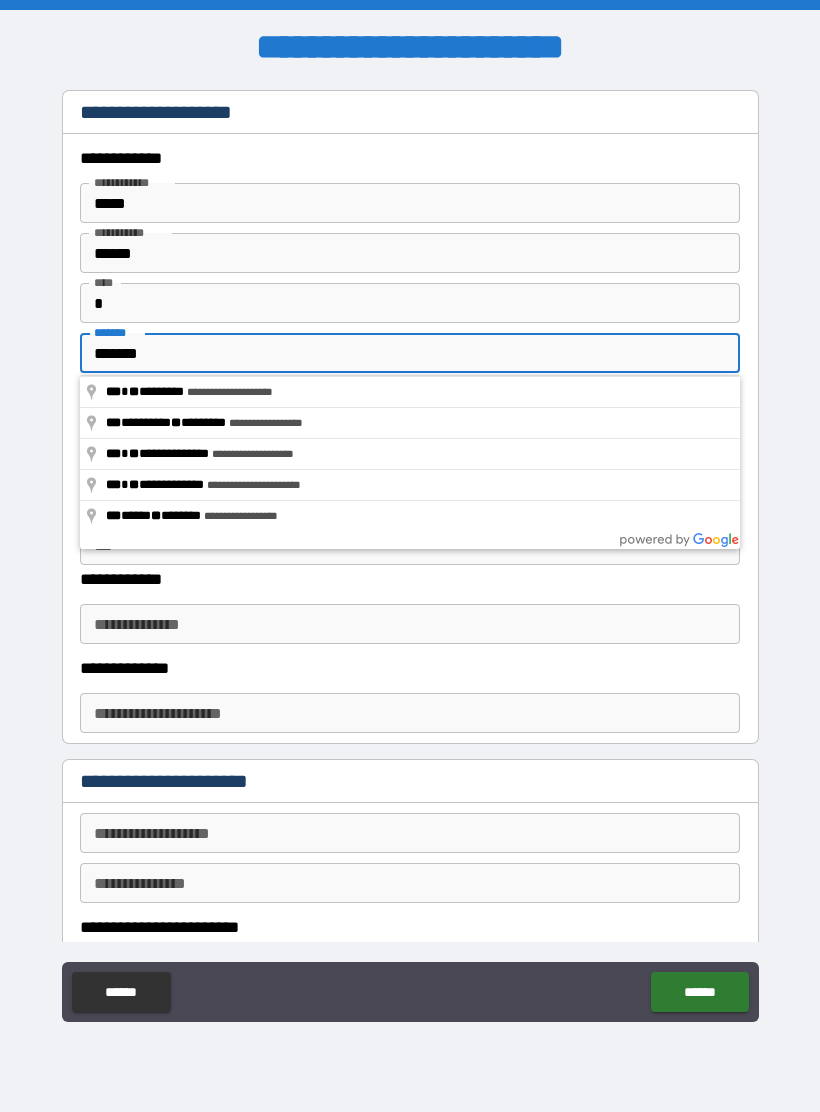 type on "*" 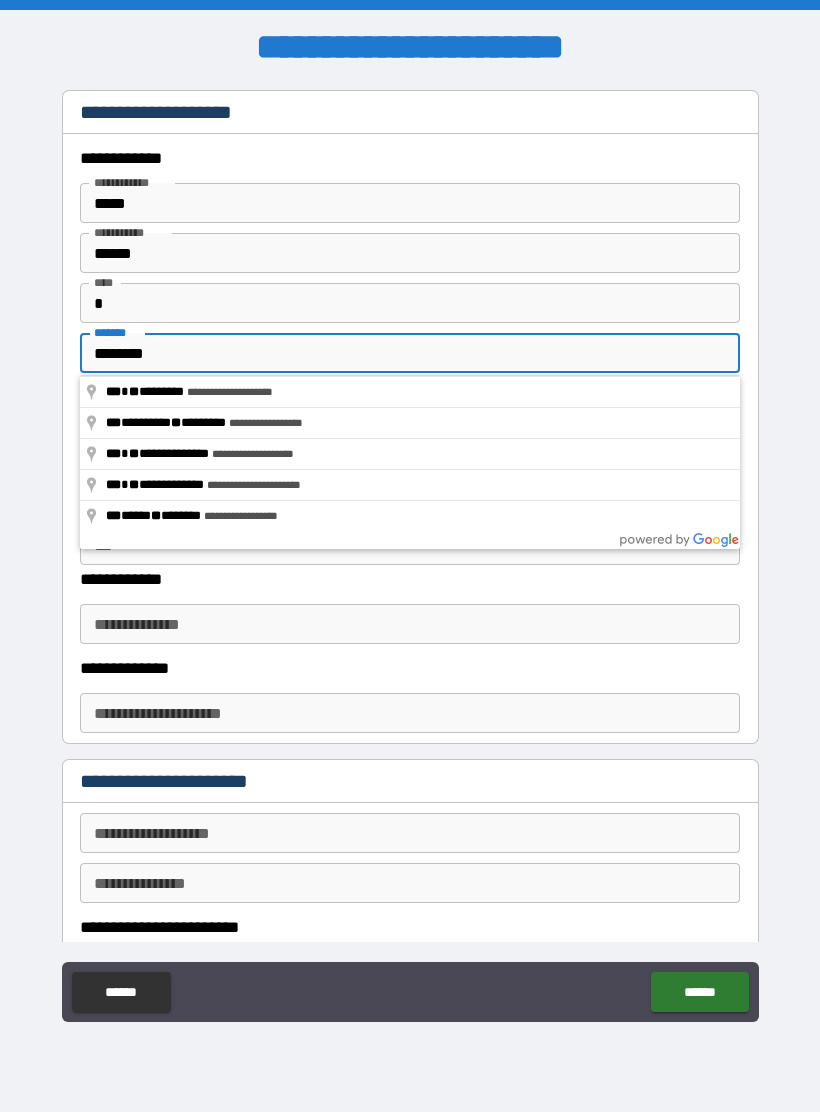 type on "*" 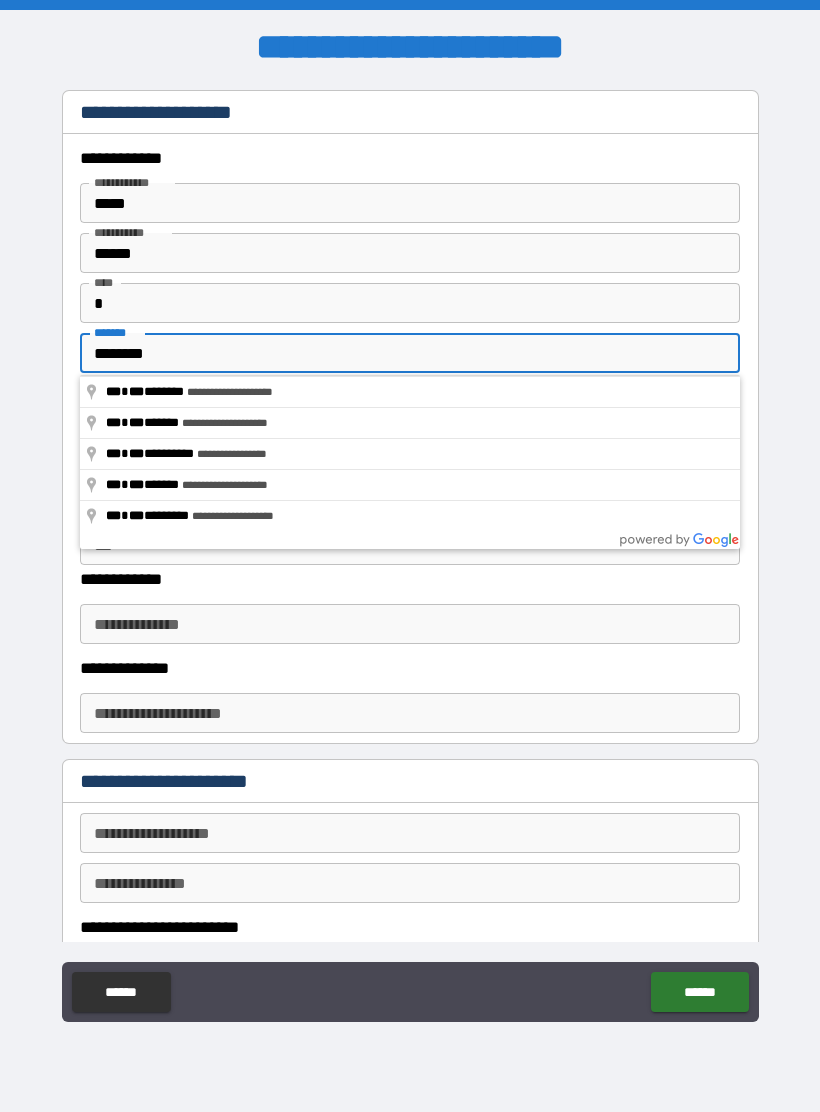 type on "*" 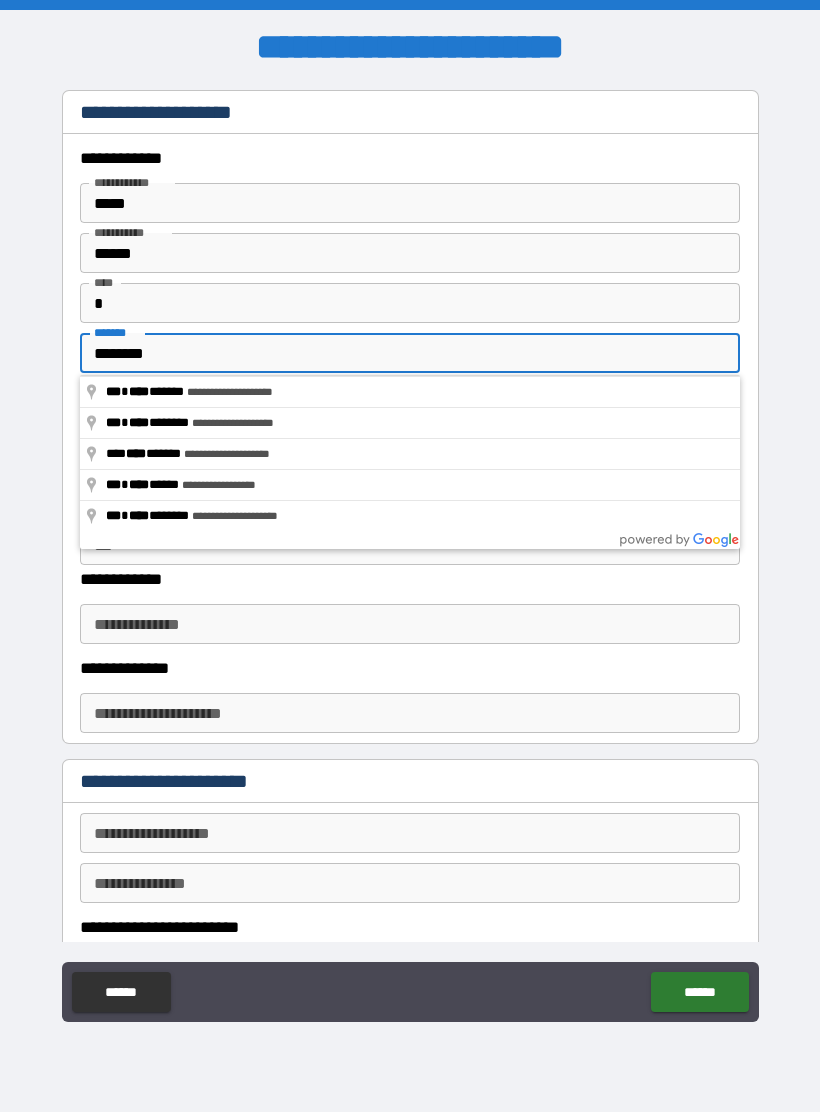 type on "*********" 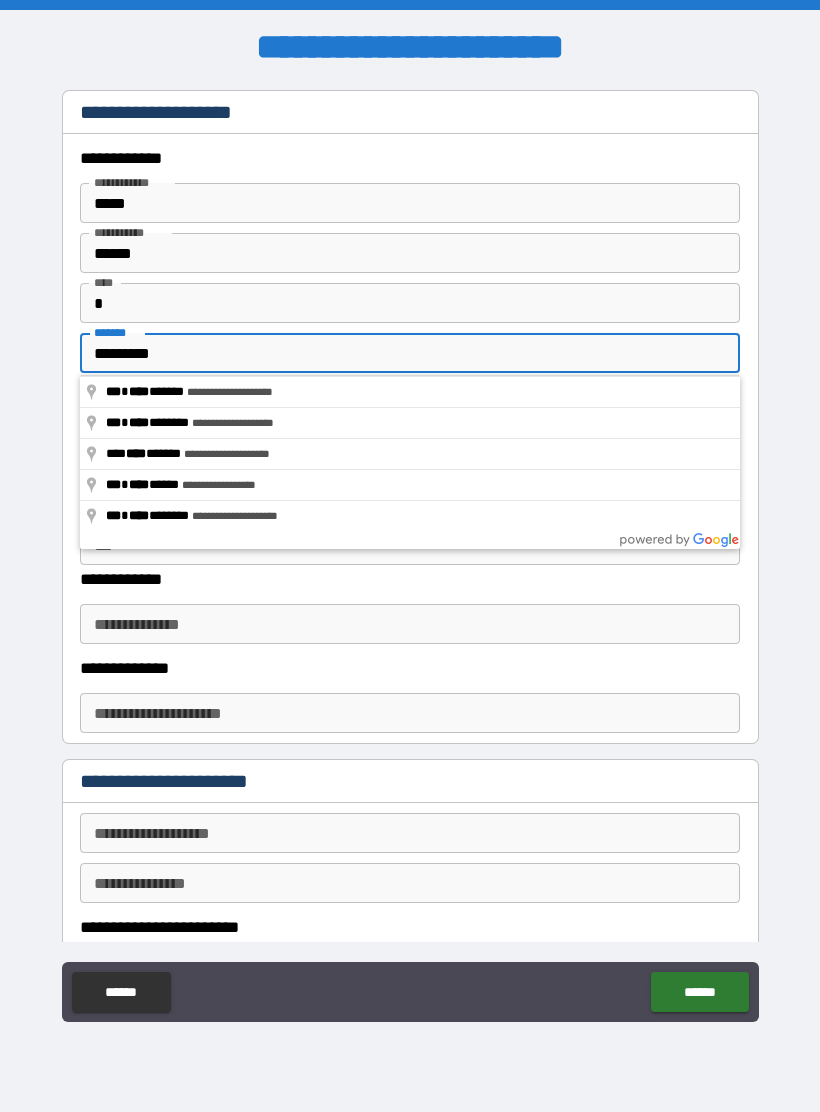 type on "*" 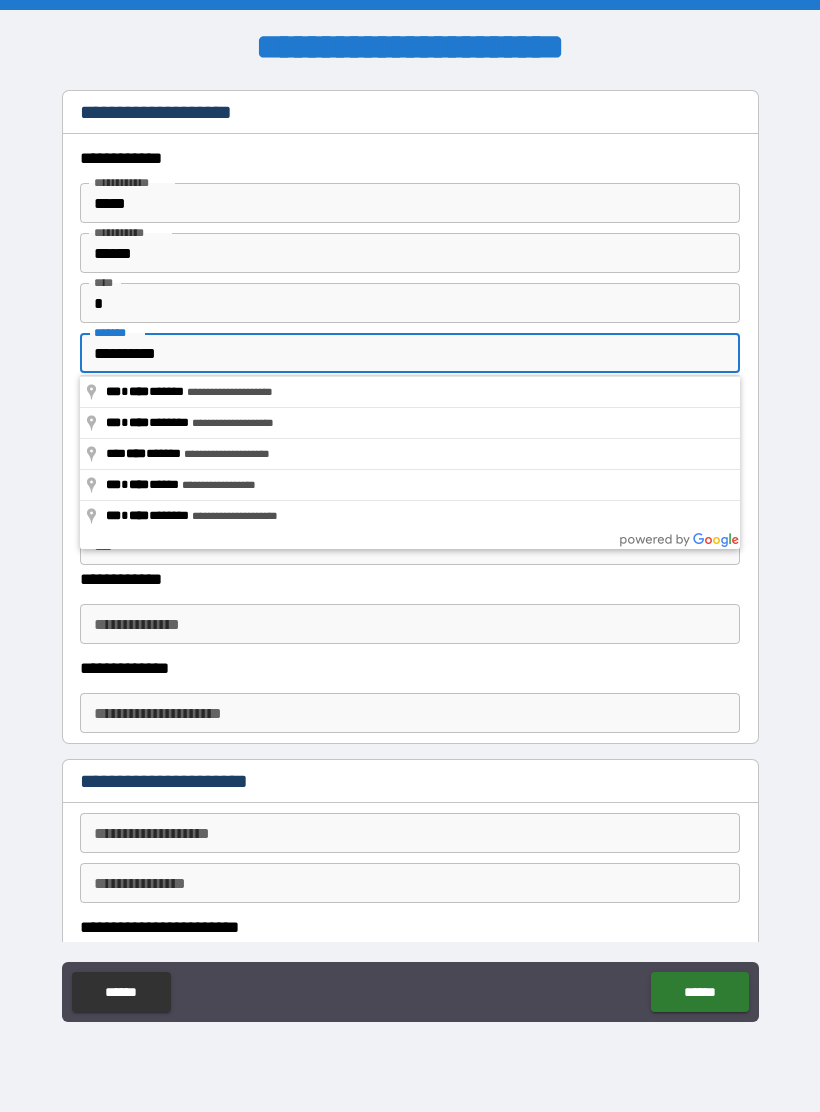 type on "*" 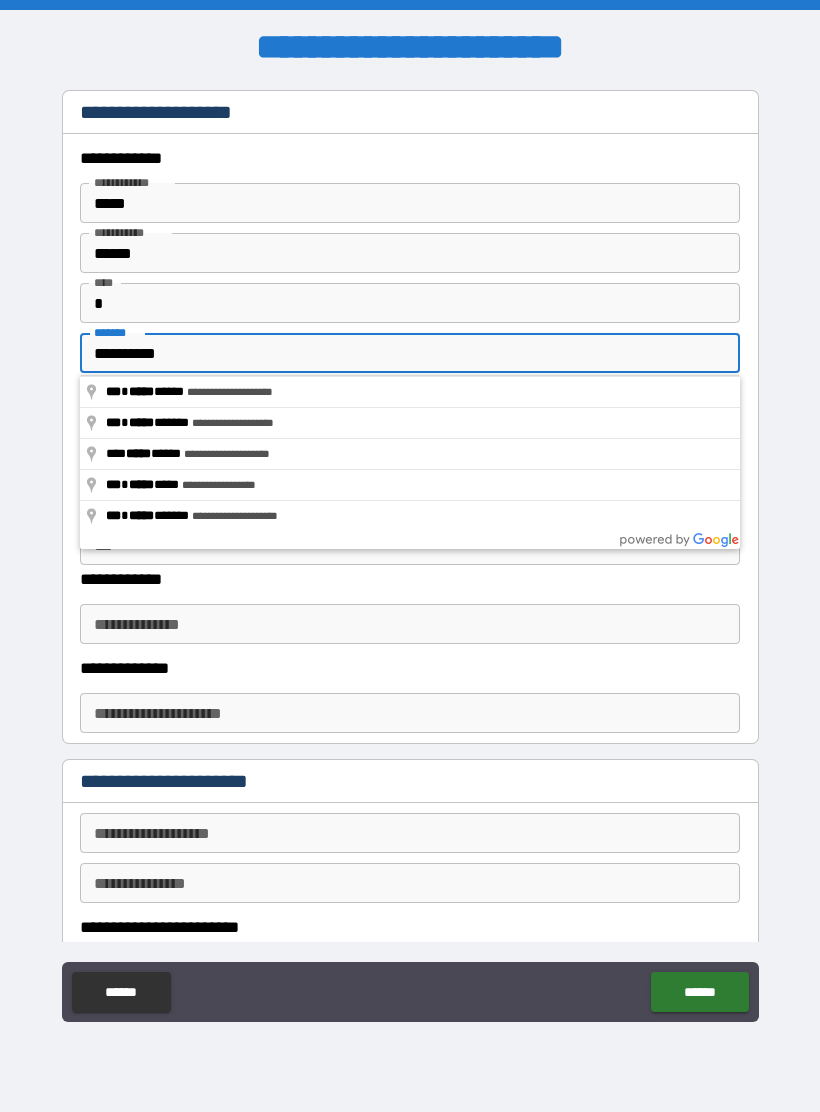 type on "*" 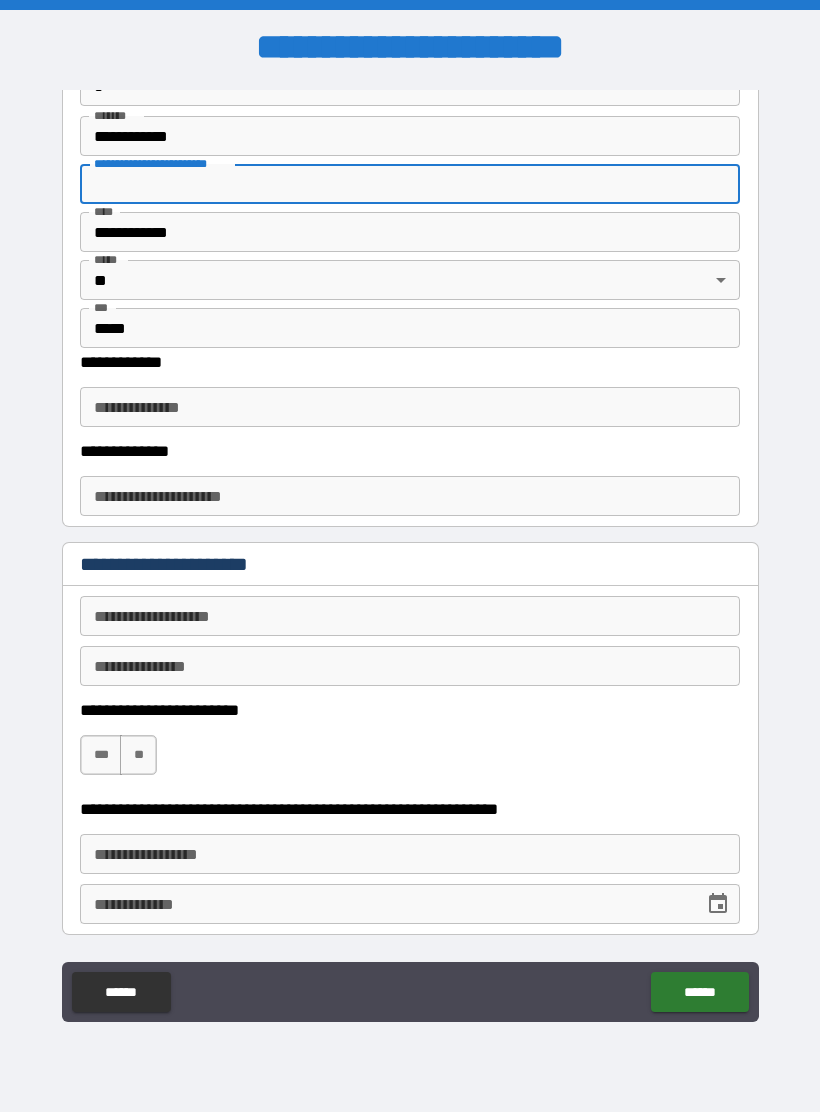 scroll, scrollTop: 237, scrollLeft: 0, axis: vertical 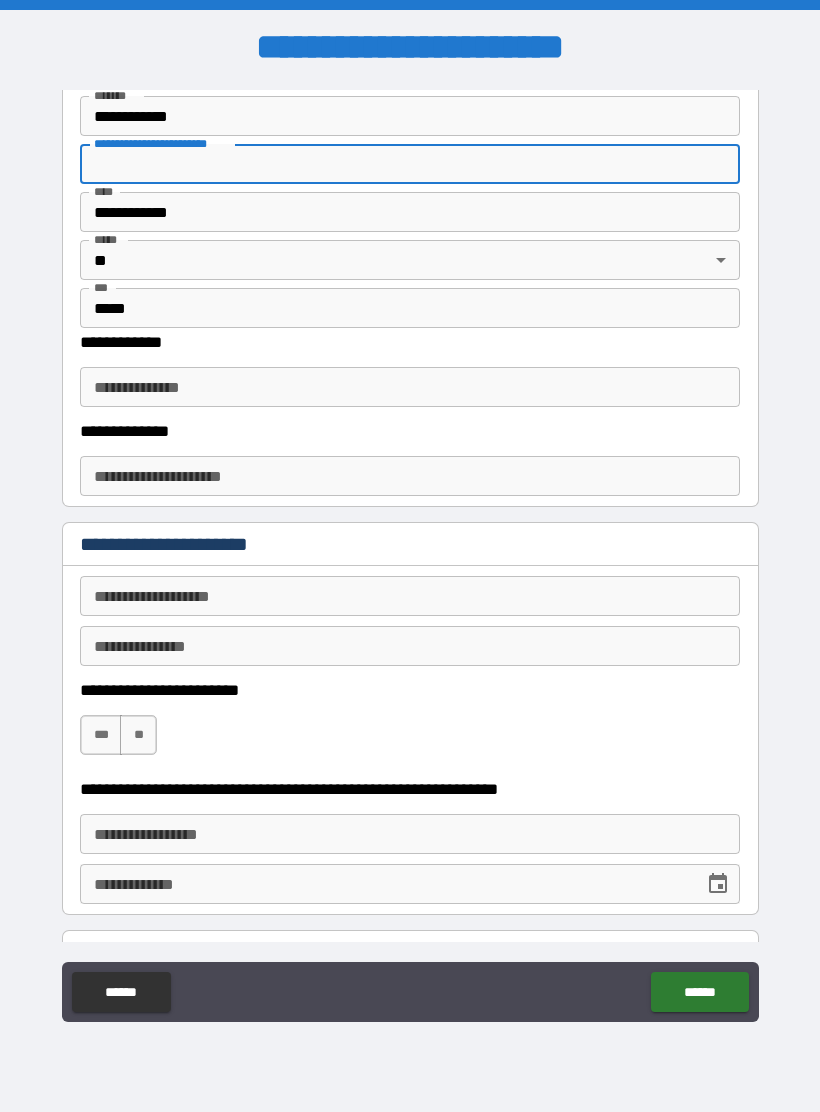 click on "**********" at bounding box center [410, 387] 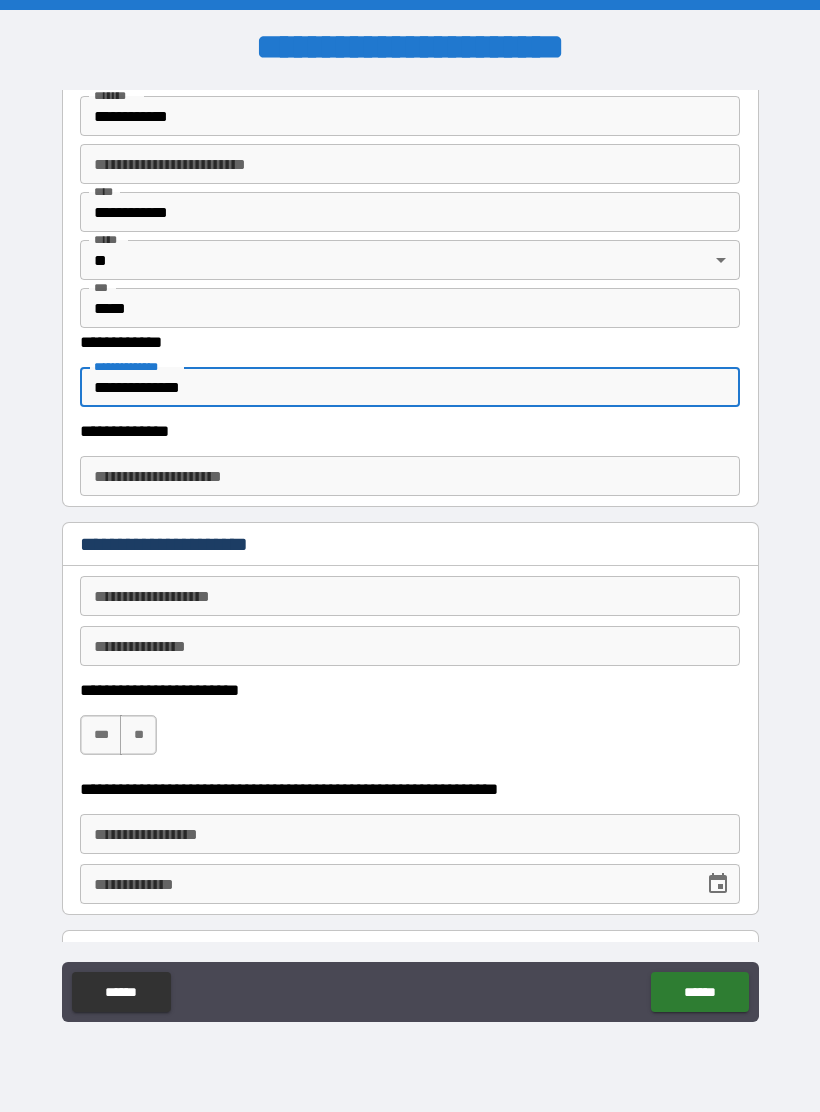 click on "**********" at bounding box center (410, 476) 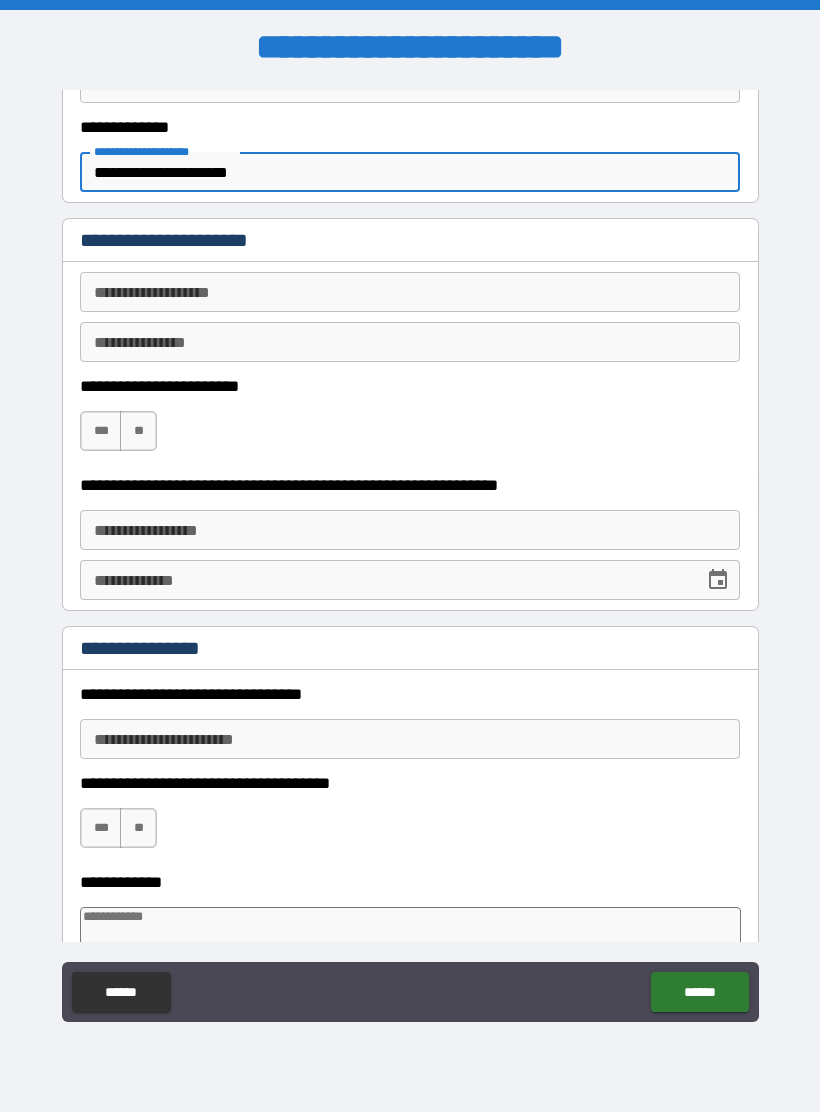 scroll, scrollTop: 543, scrollLeft: 0, axis: vertical 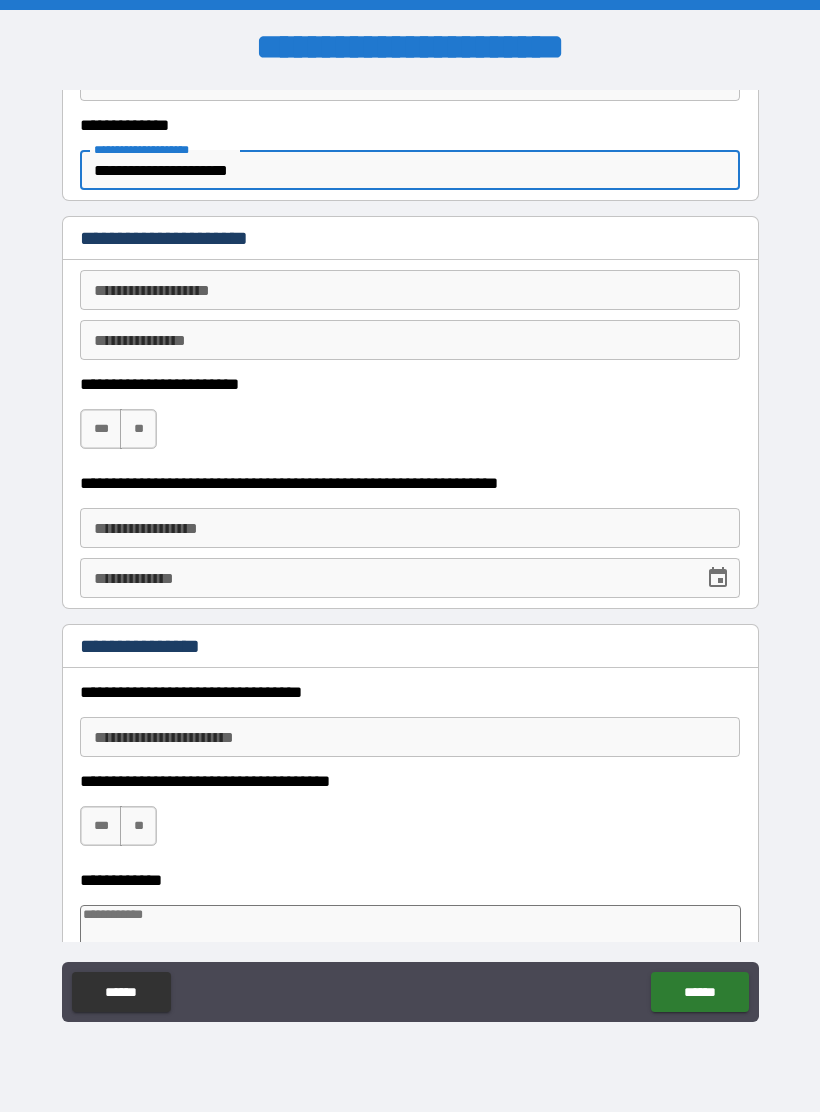 click on "**********" at bounding box center (410, 290) 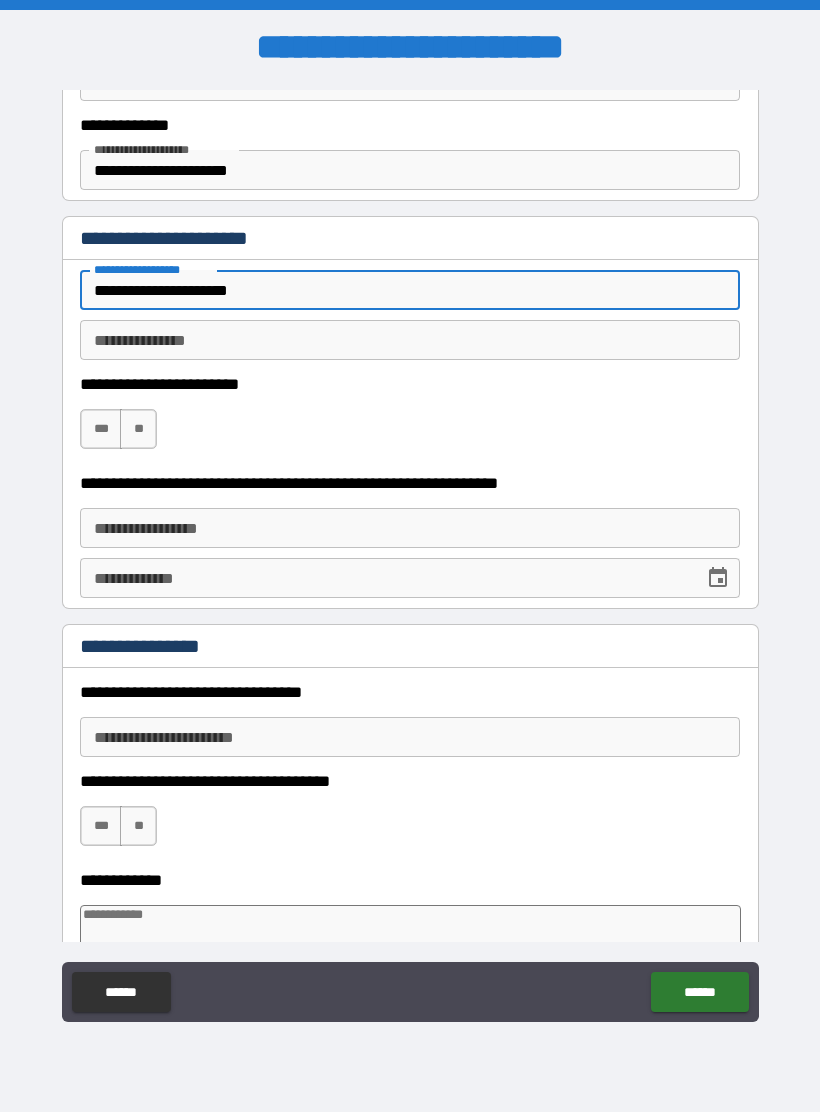 click on "**********" at bounding box center [410, 340] 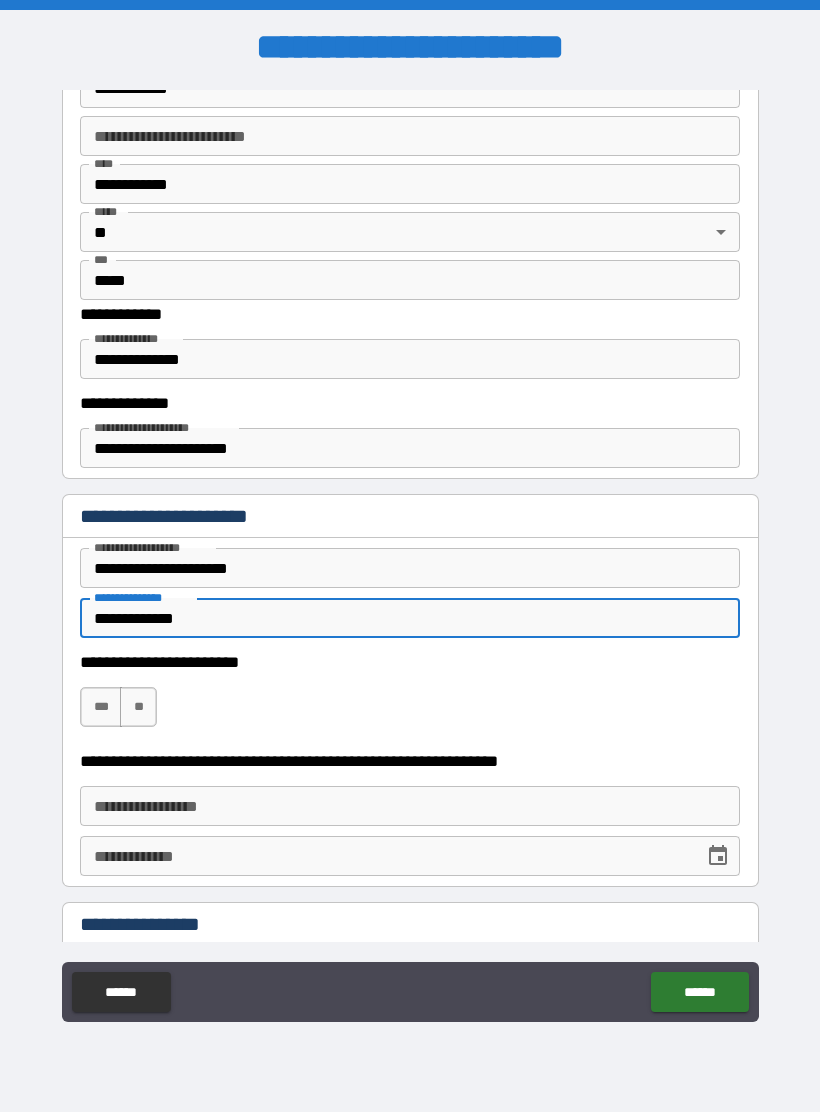 scroll, scrollTop: 263, scrollLeft: 0, axis: vertical 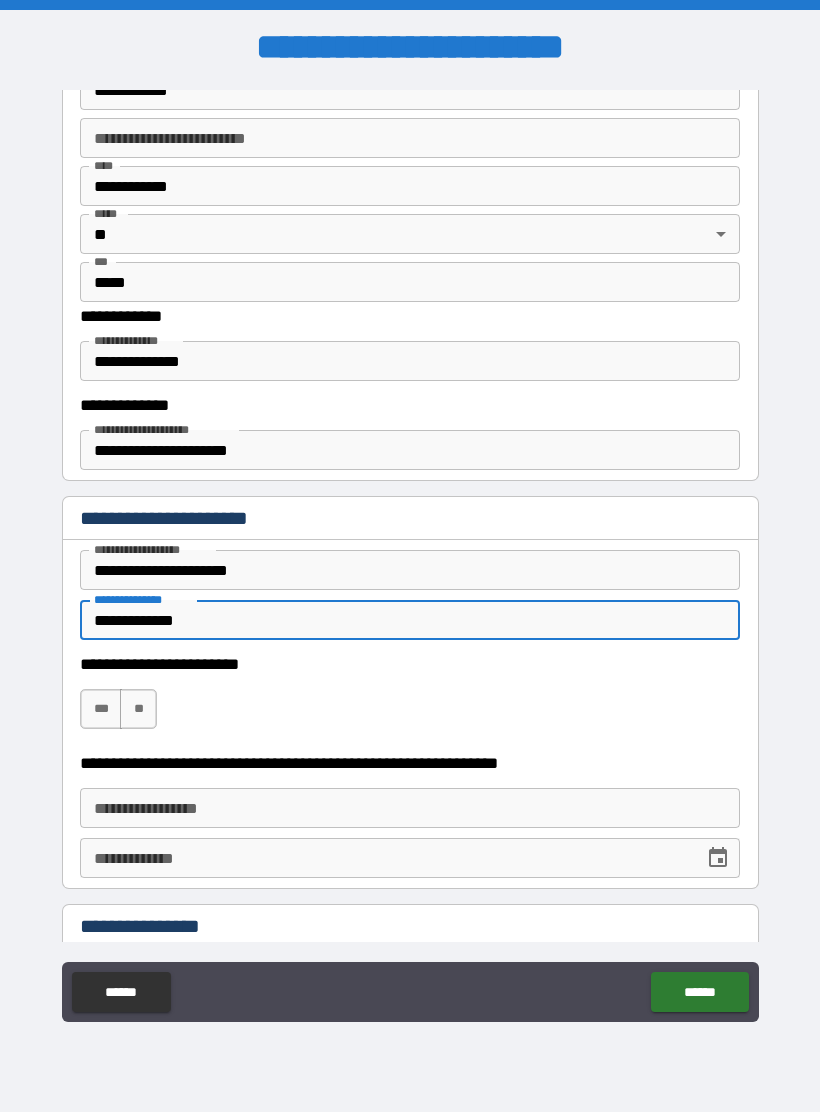 click on "***" at bounding box center (101, 709) 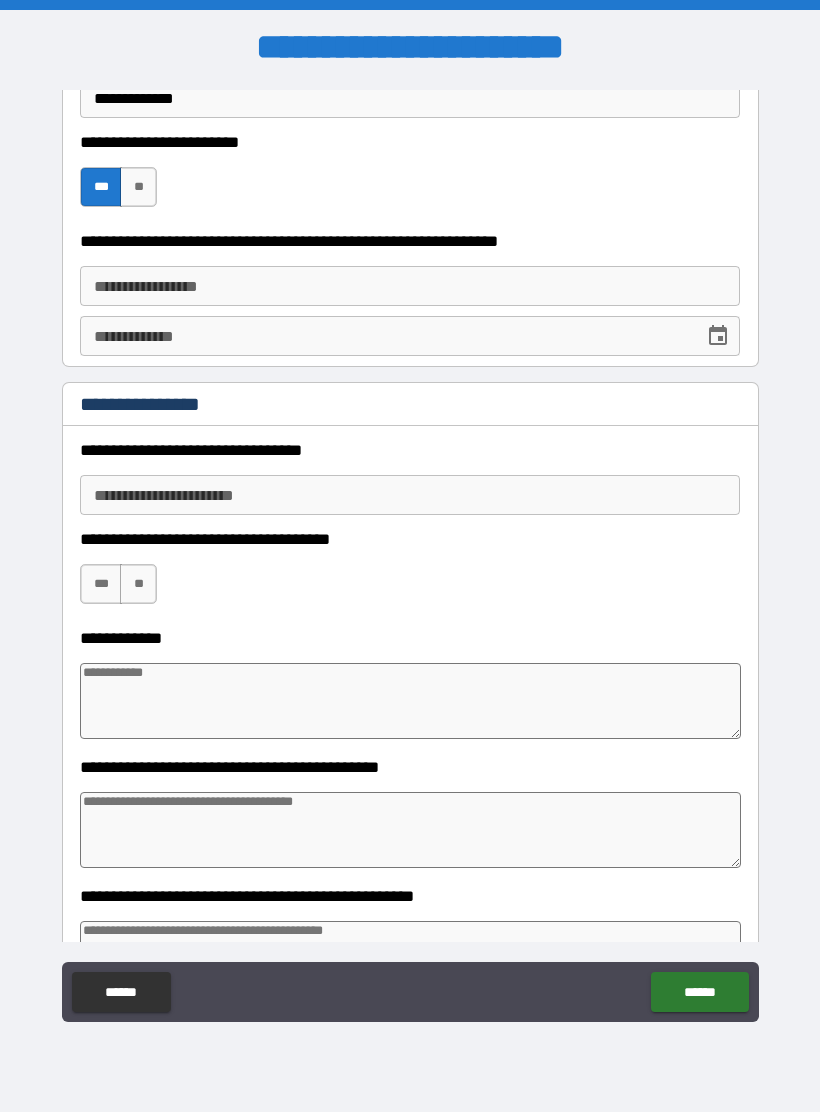 scroll, scrollTop: 797, scrollLeft: 0, axis: vertical 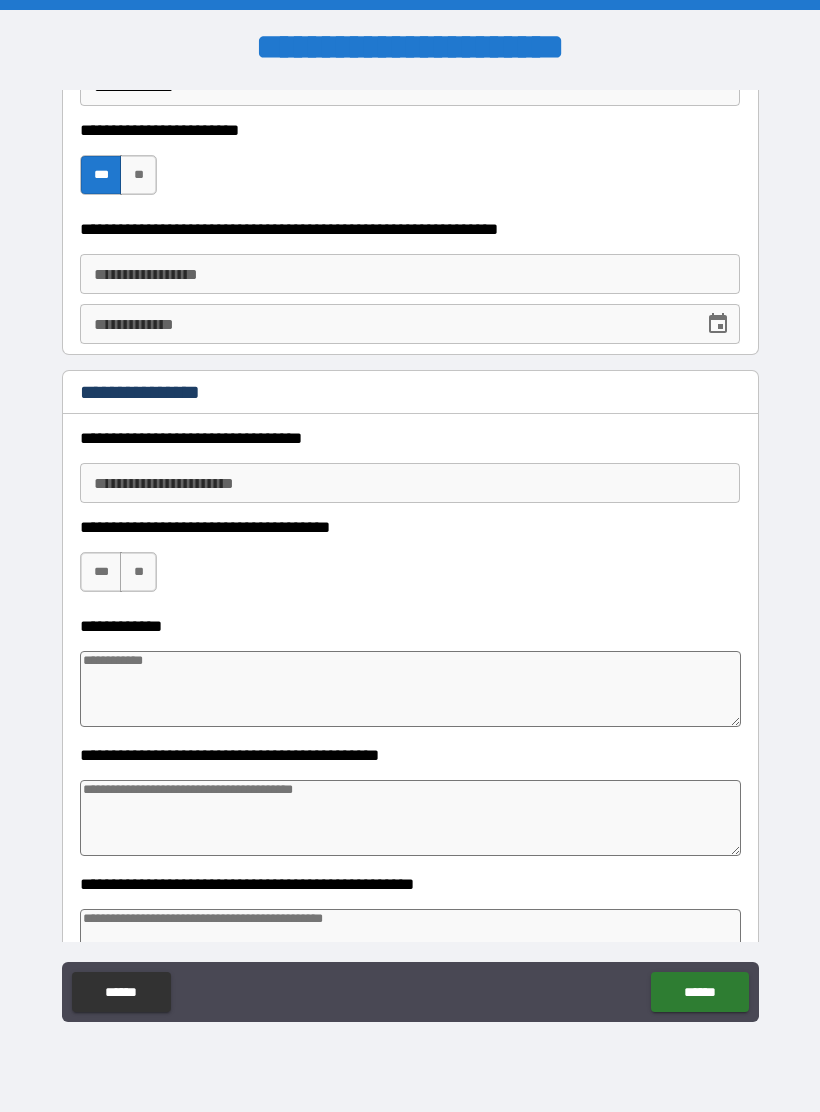 click on "**********" at bounding box center [410, 483] 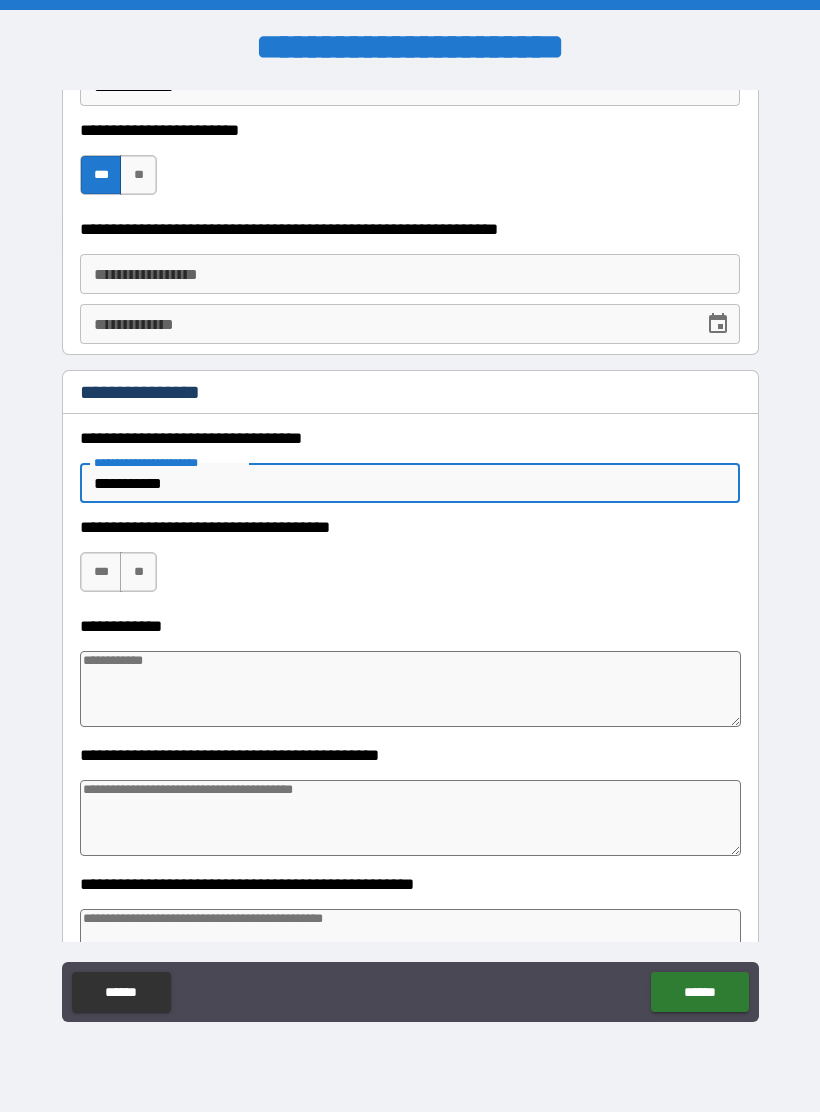 click on "***" at bounding box center (101, 572) 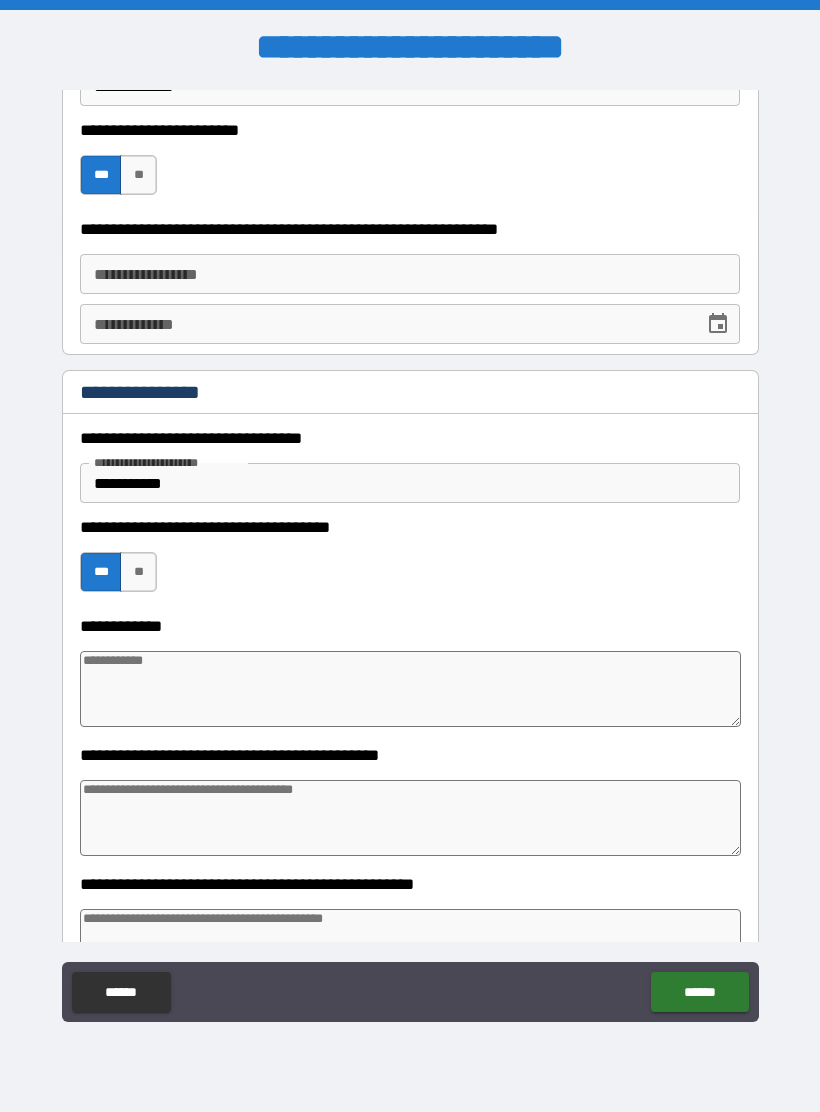 click at bounding box center [410, 689] 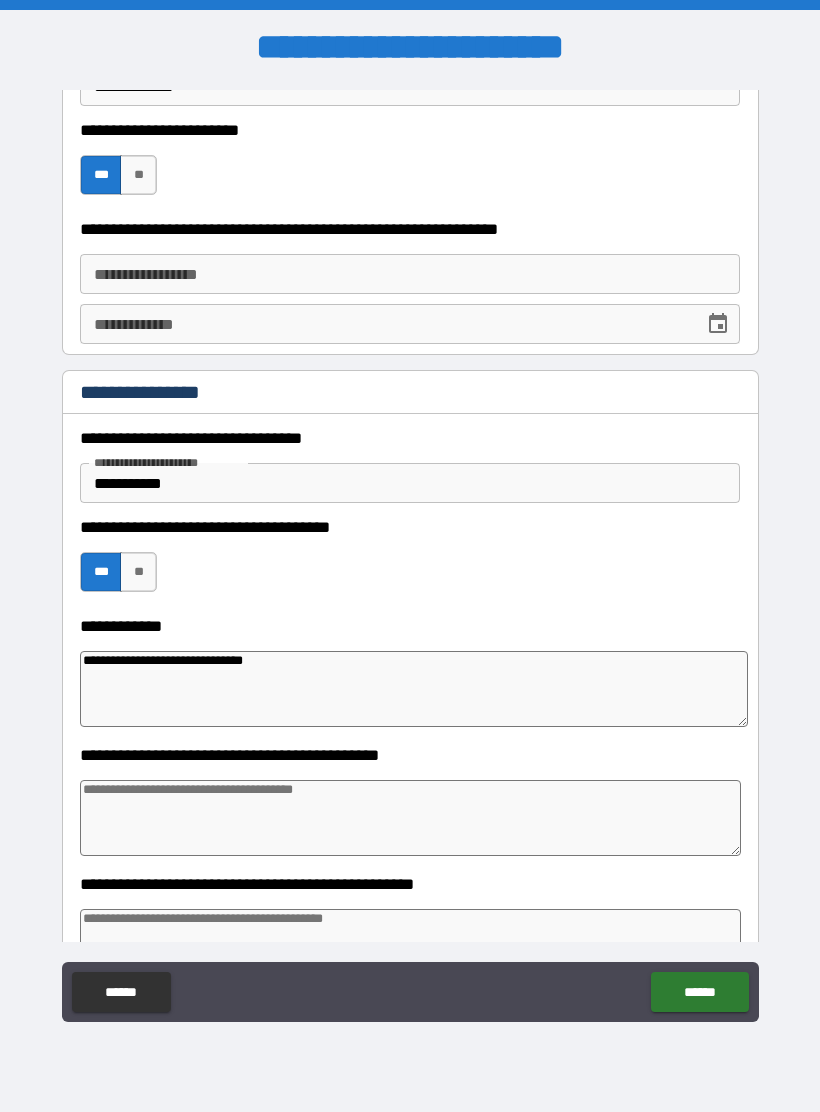 click at bounding box center (410, 818) 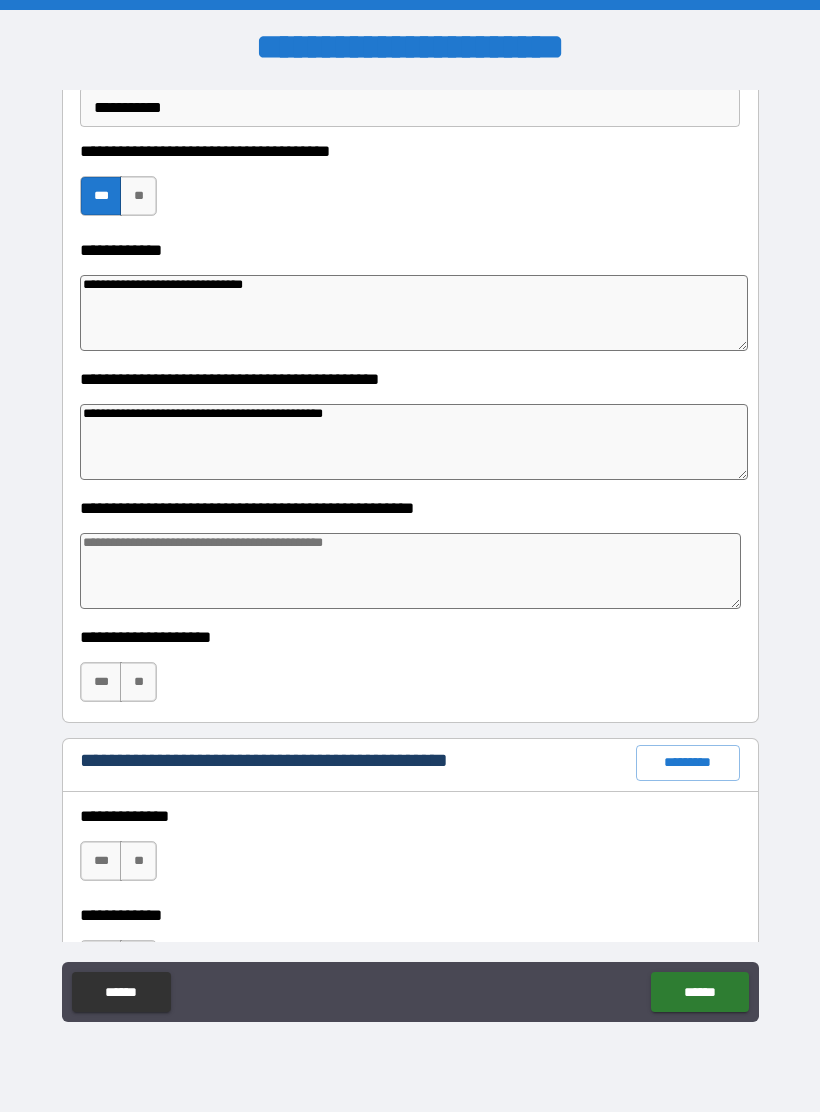 scroll, scrollTop: 1169, scrollLeft: 0, axis: vertical 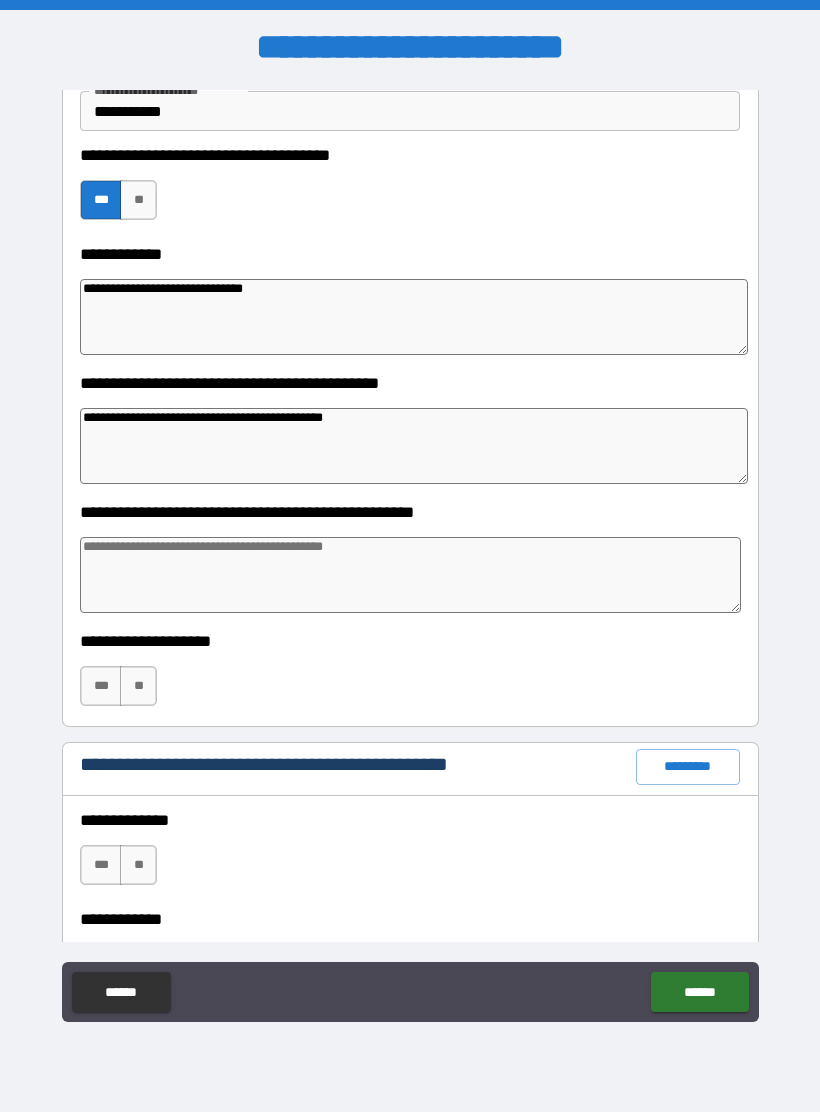 click on "**********" at bounding box center (410, 433) 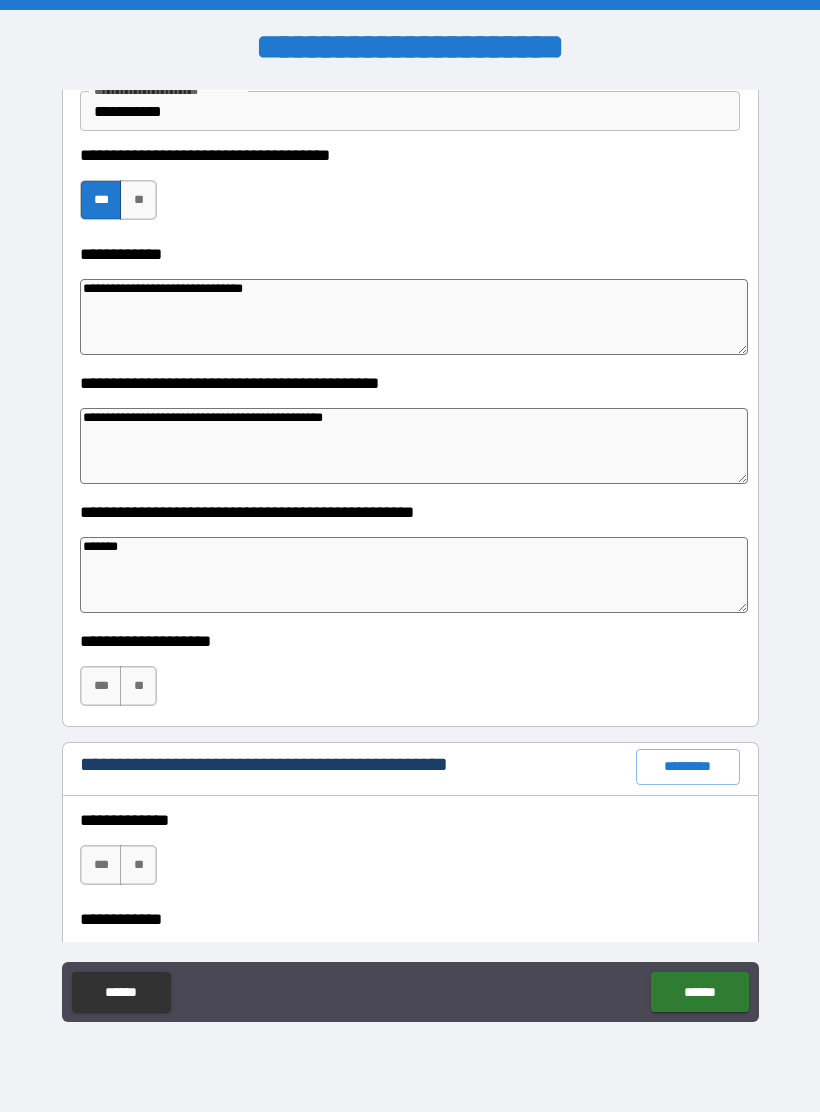 click on "**" at bounding box center (138, 686) 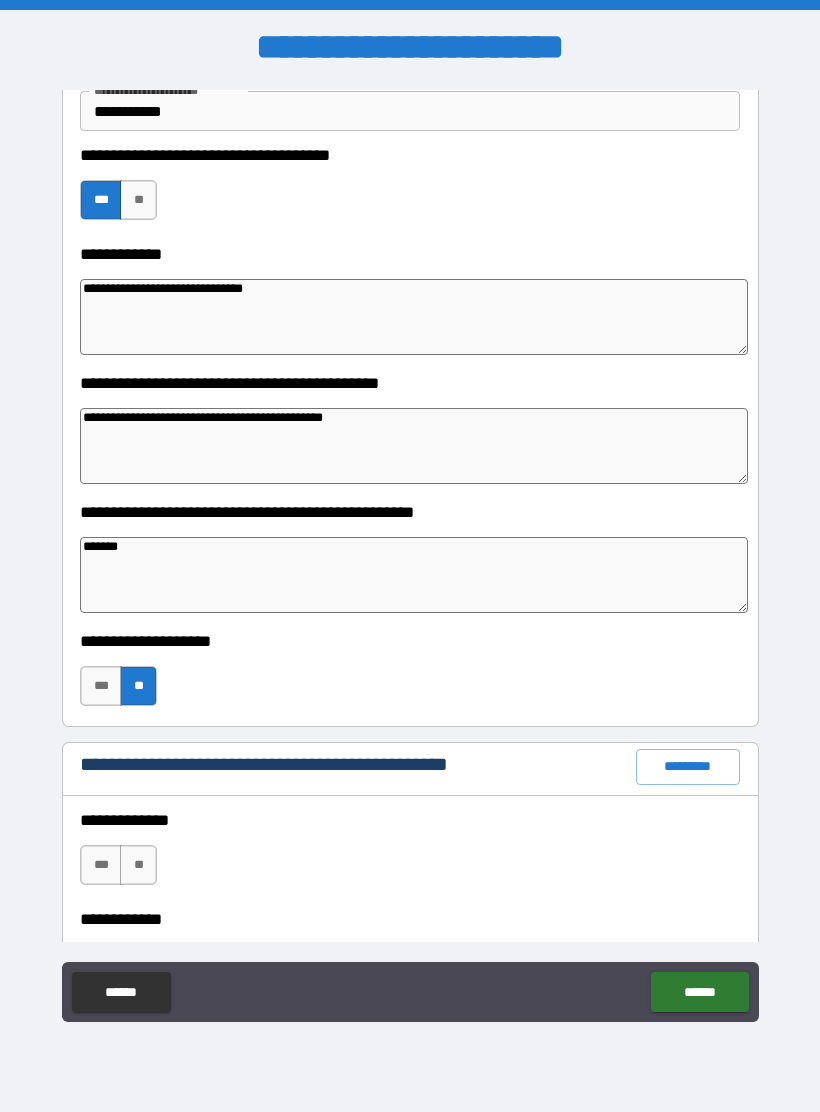 click on "*******" at bounding box center (414, 575) 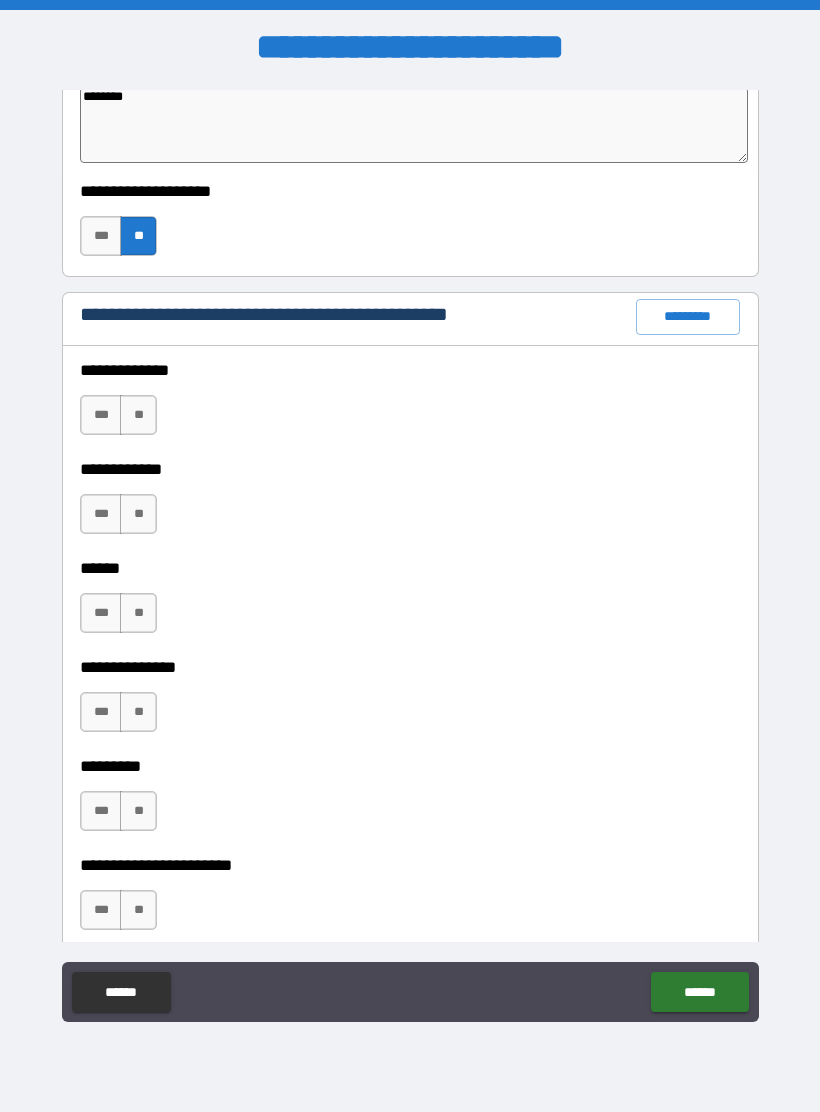 scroll, scrollTop: 1634, scrollLeft: 0, axis: vertical 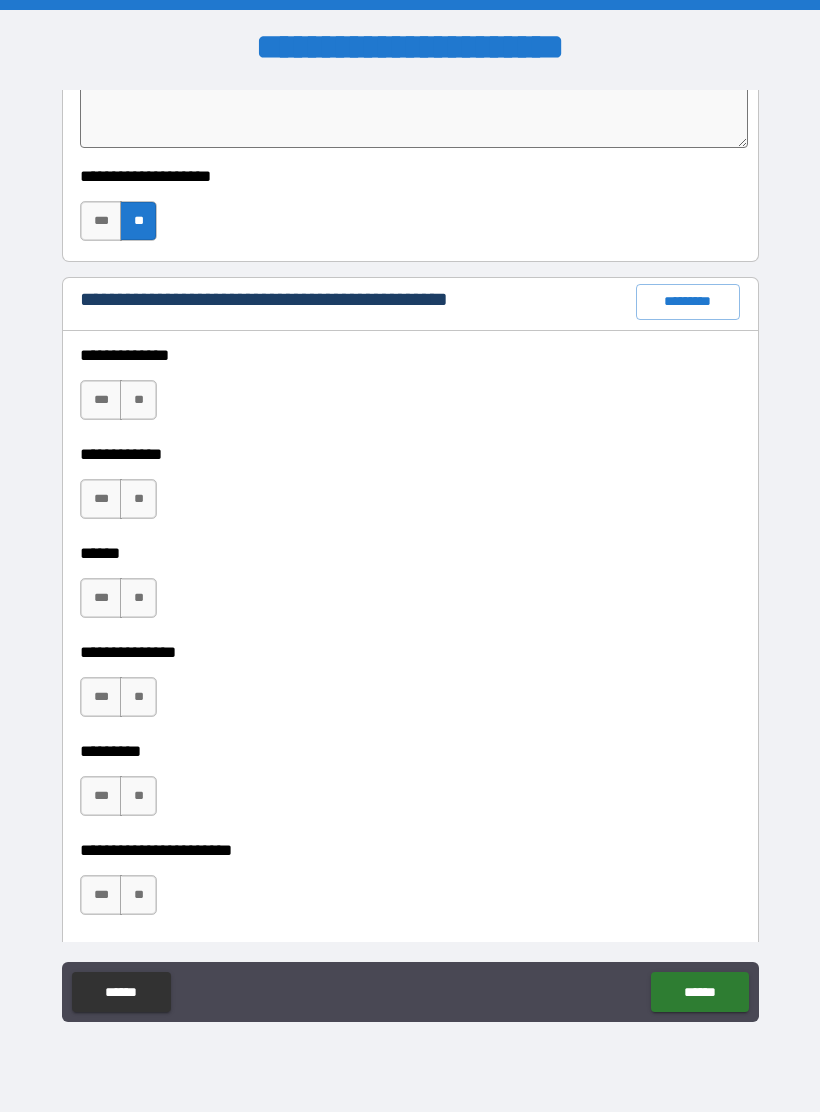 click on "**" at bounding box center [138, 400] 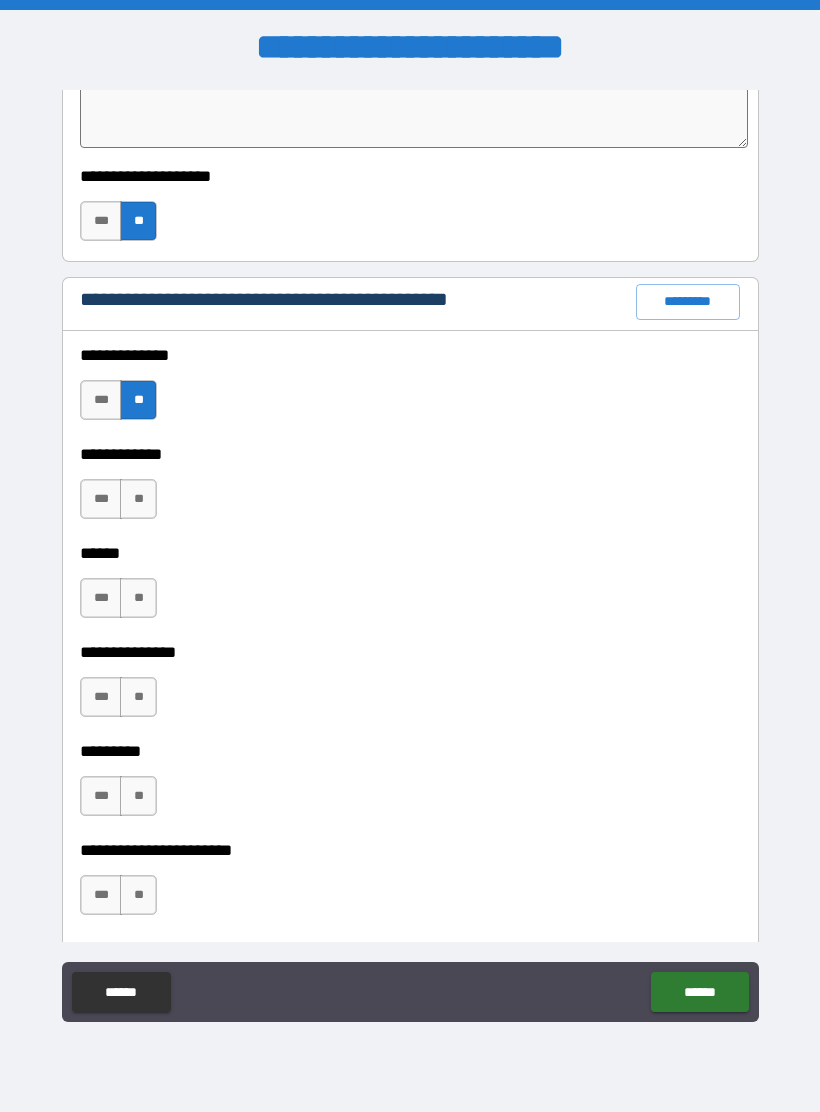 click on "**" at bounding box center (138, 499) 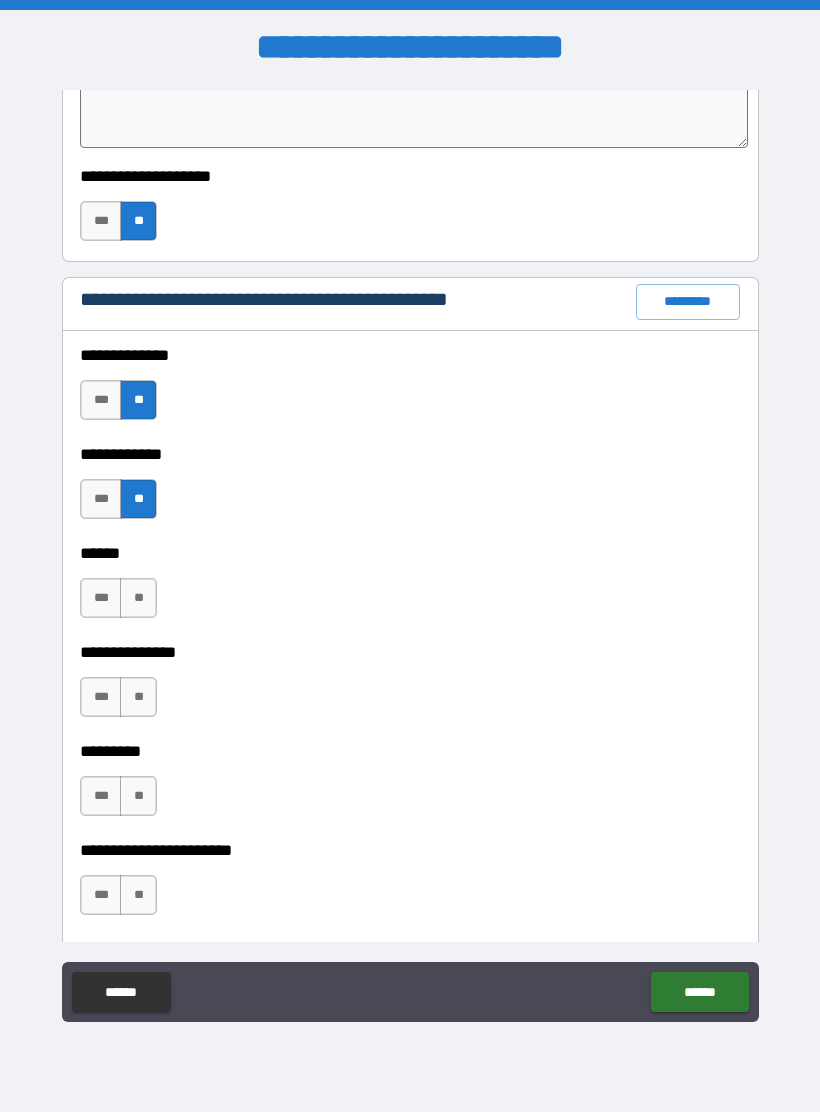 click on "**" at bounding box center [138, 598] 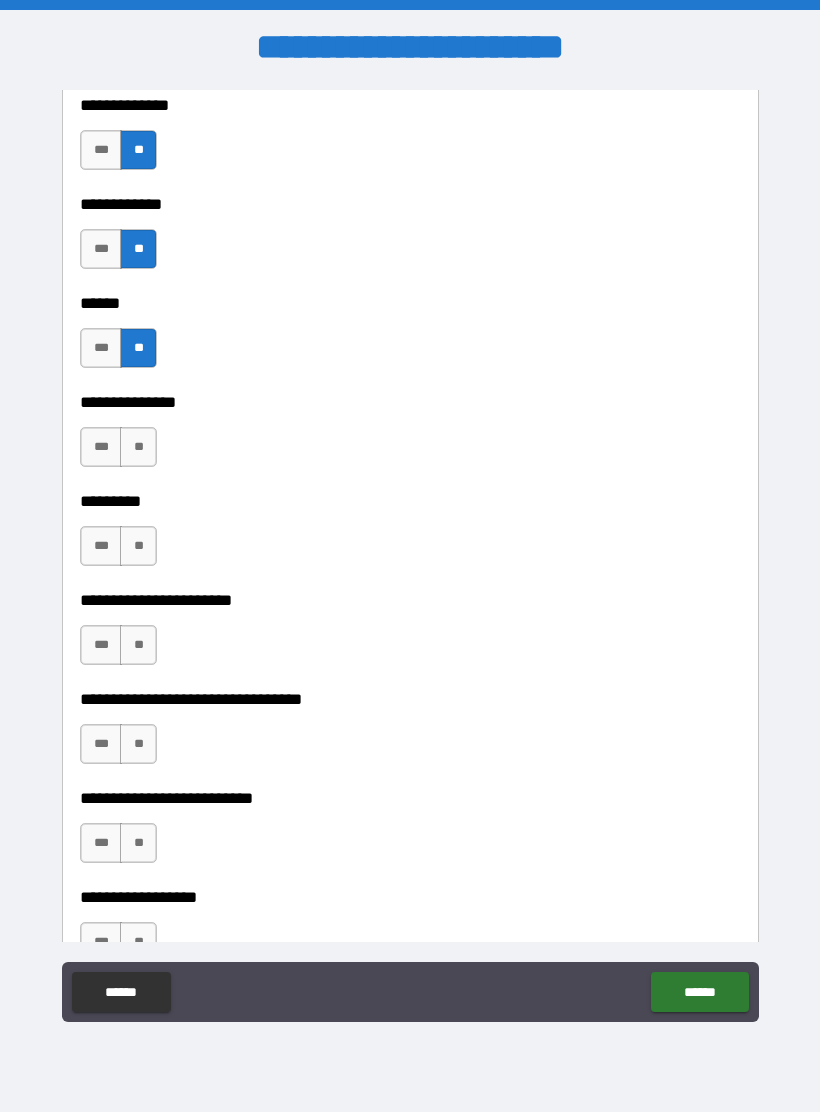 scroll, scrollTop: 1888, scrollLeft: 0, axis: vertical 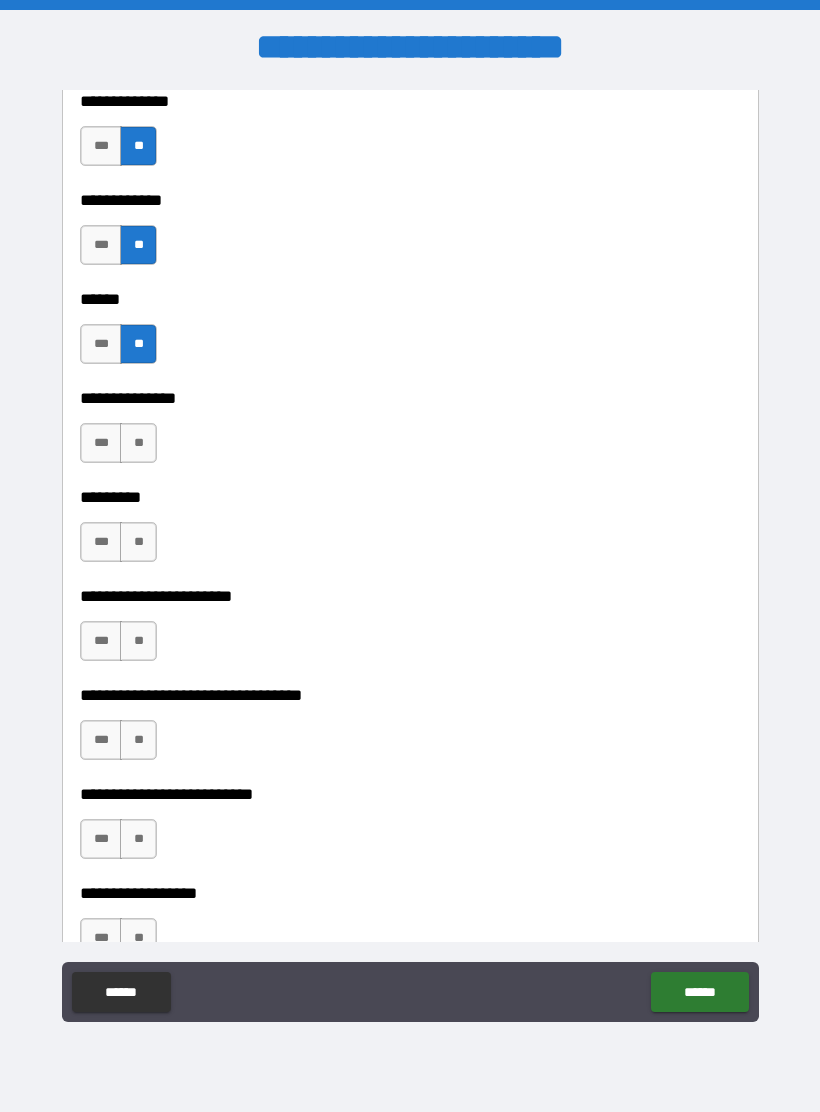 click on "**" at bounding box center [138, 443] 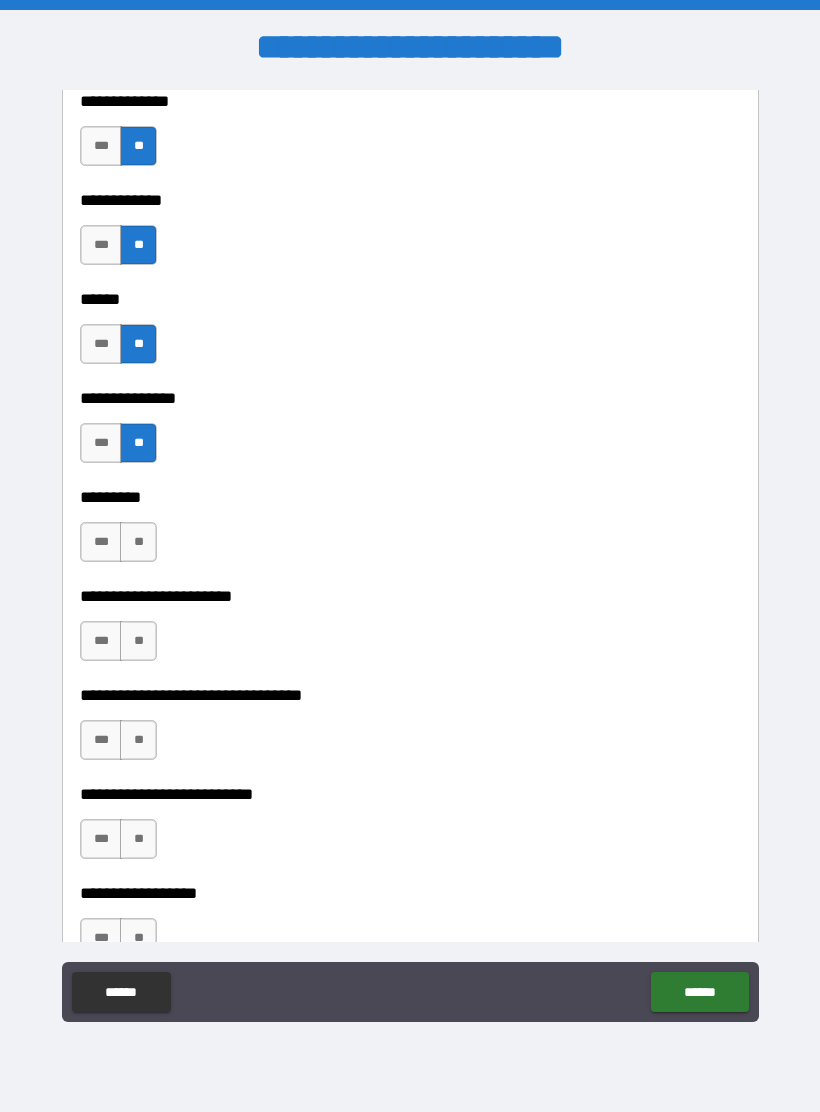 click on "**" at bounding box center [138, 542] 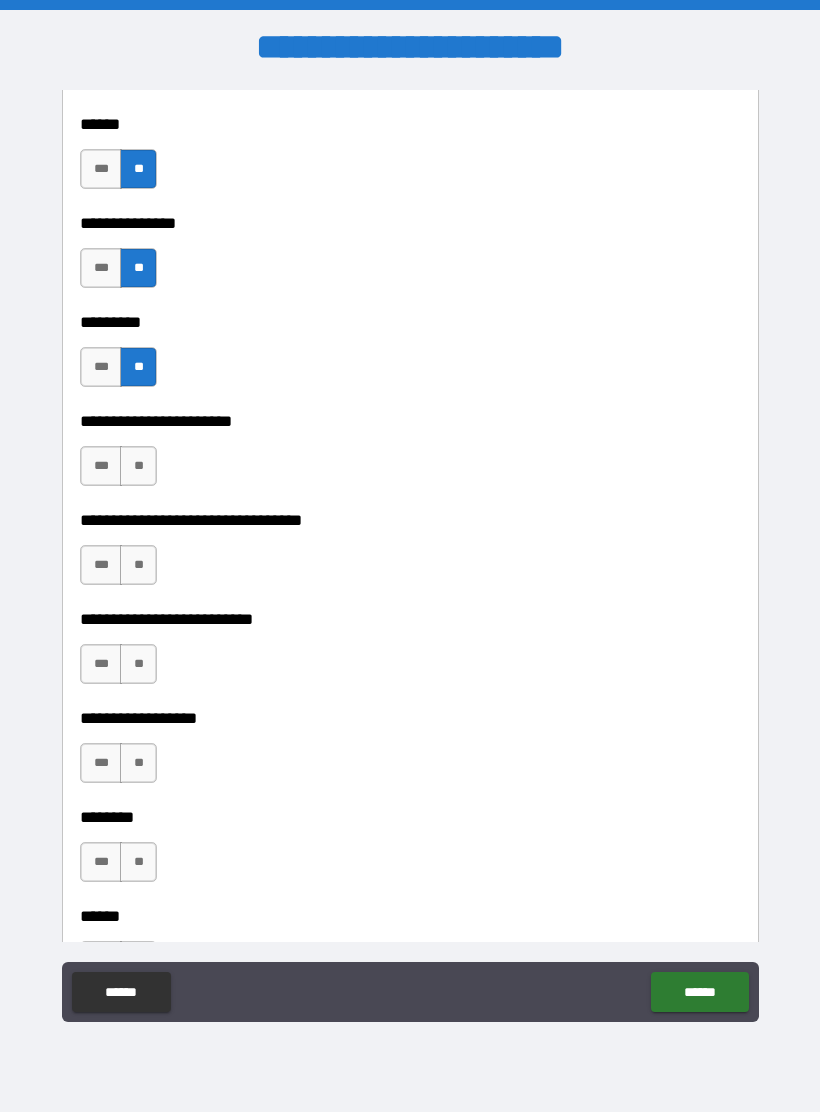 scroll, scrollTop: 2072, scrollLeft: 0, axis: vertical 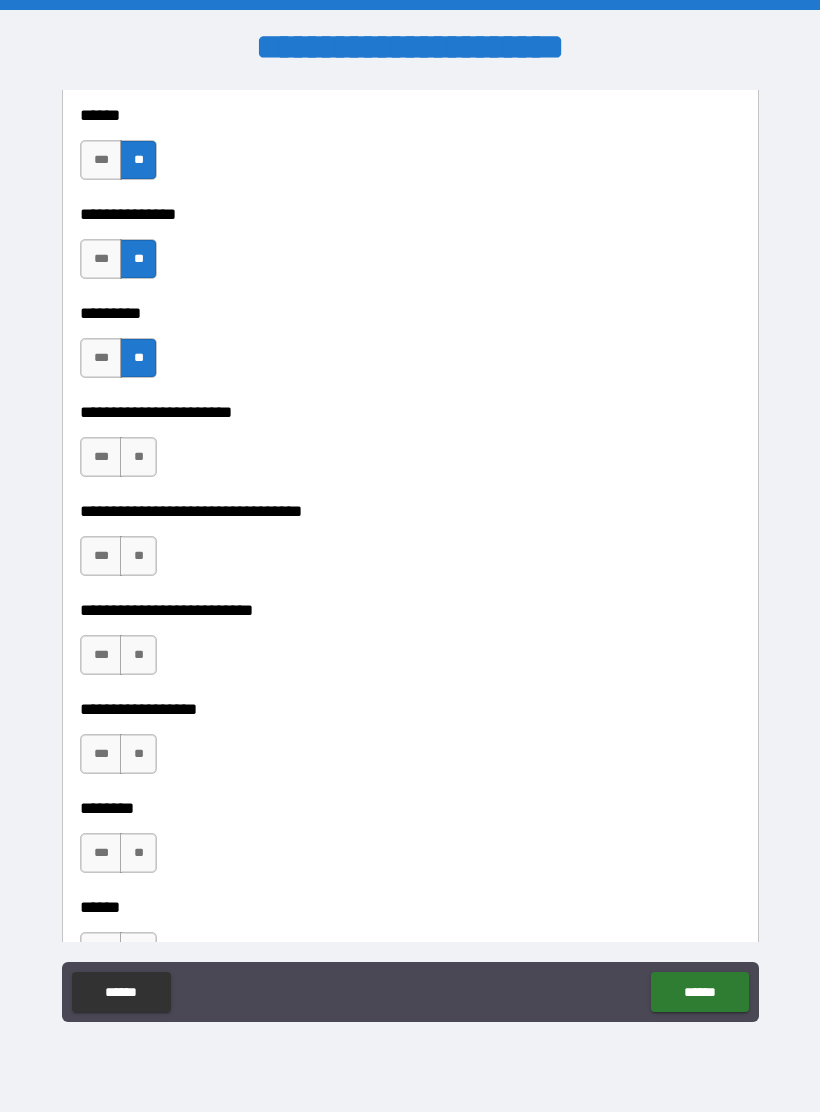 click on "**" at bounding box center (138, 457) 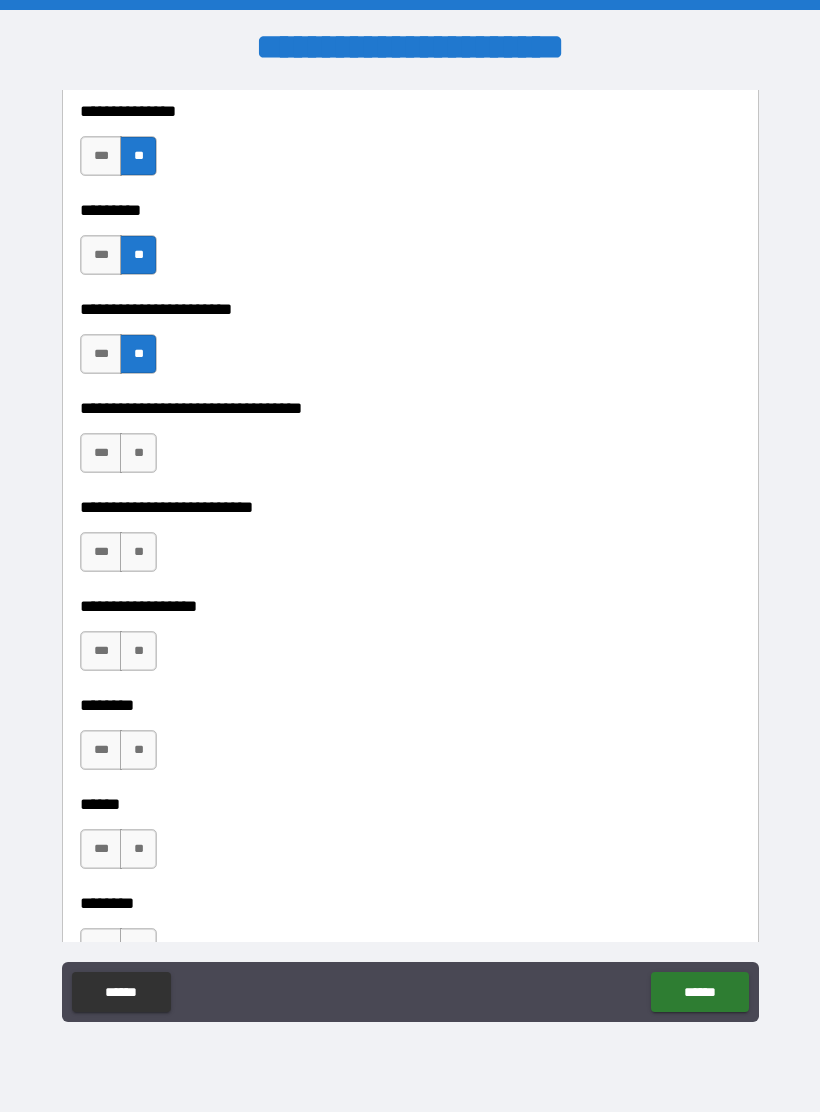 scroll, scrollTop: 2191, scrollLeft: 0, axis: vertical 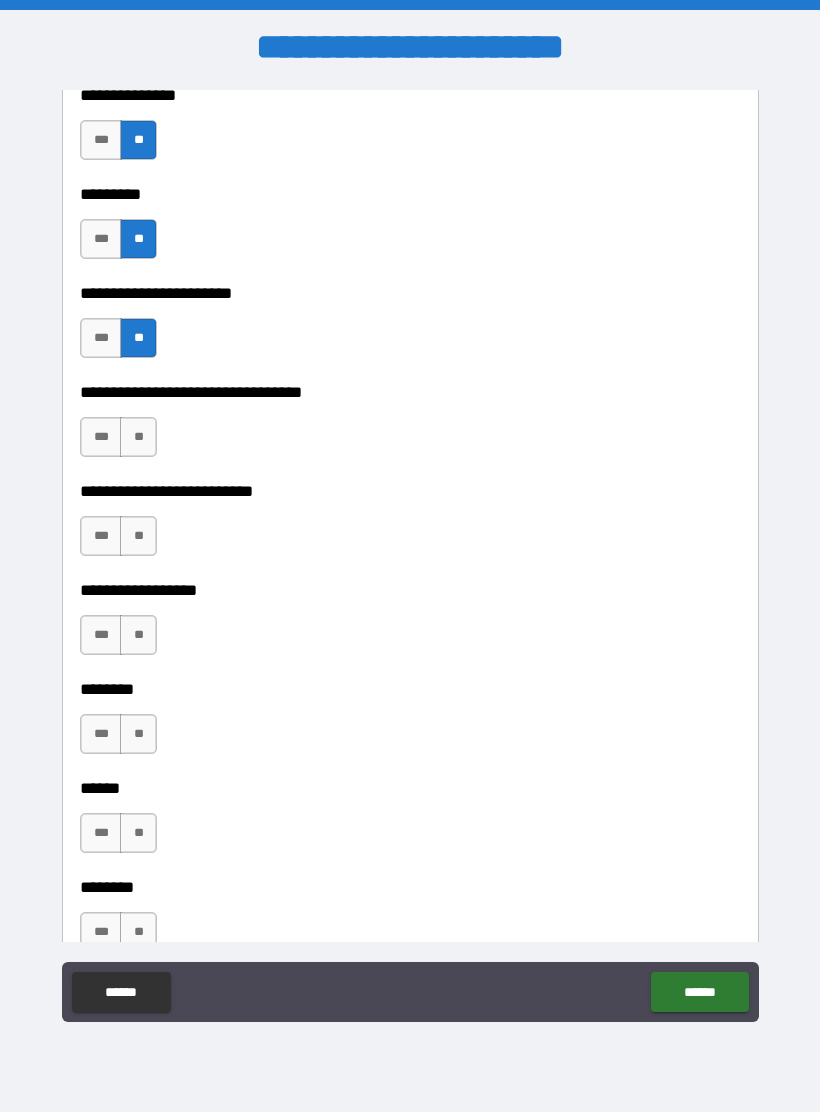 click on "**" at bounding box center (138, 437) 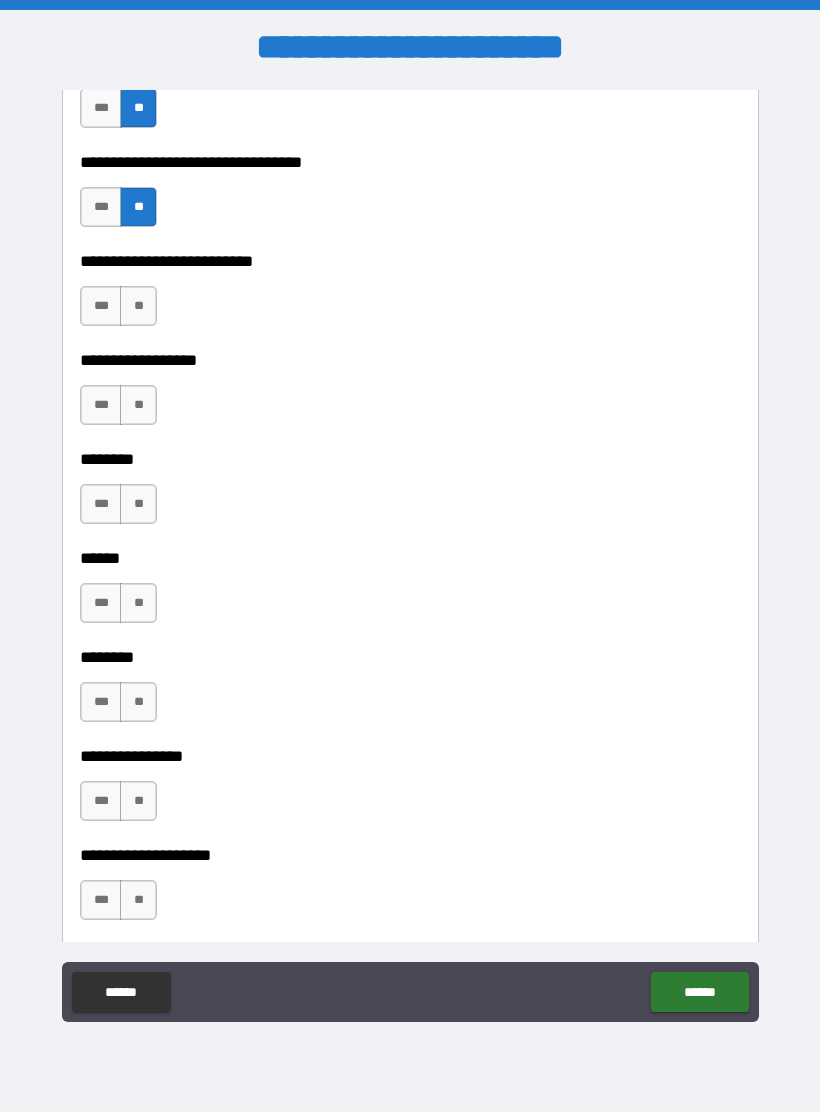 scroll, scrollTop: 2423, scrollLeft: 0, axis: vertical 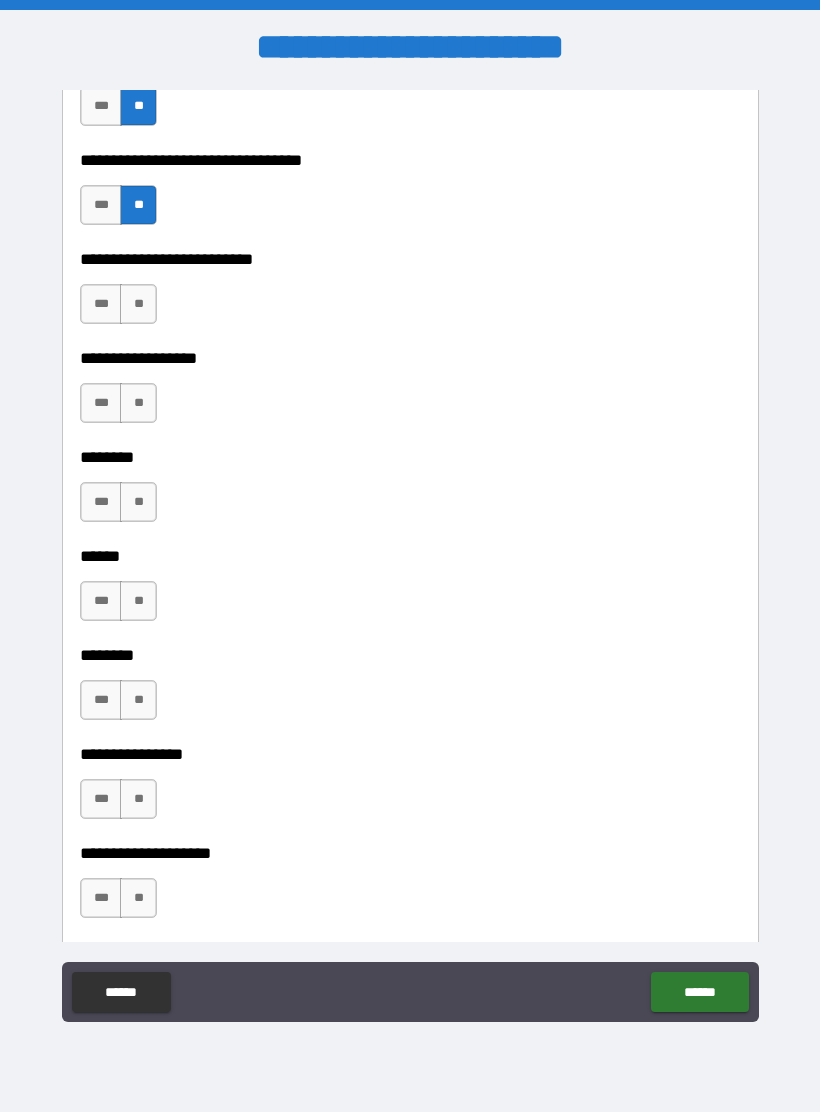 click on "**" at bounding box center (138, 304) 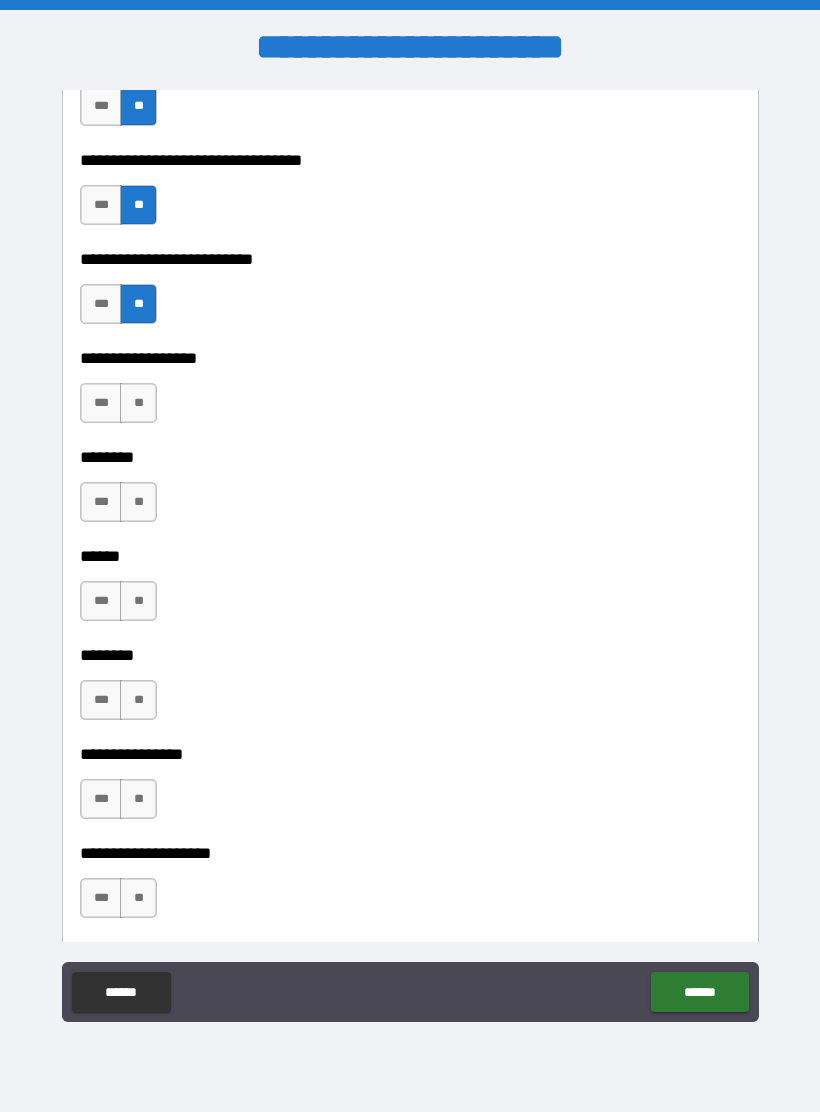 click on "**" at bounding box center (138, 403) 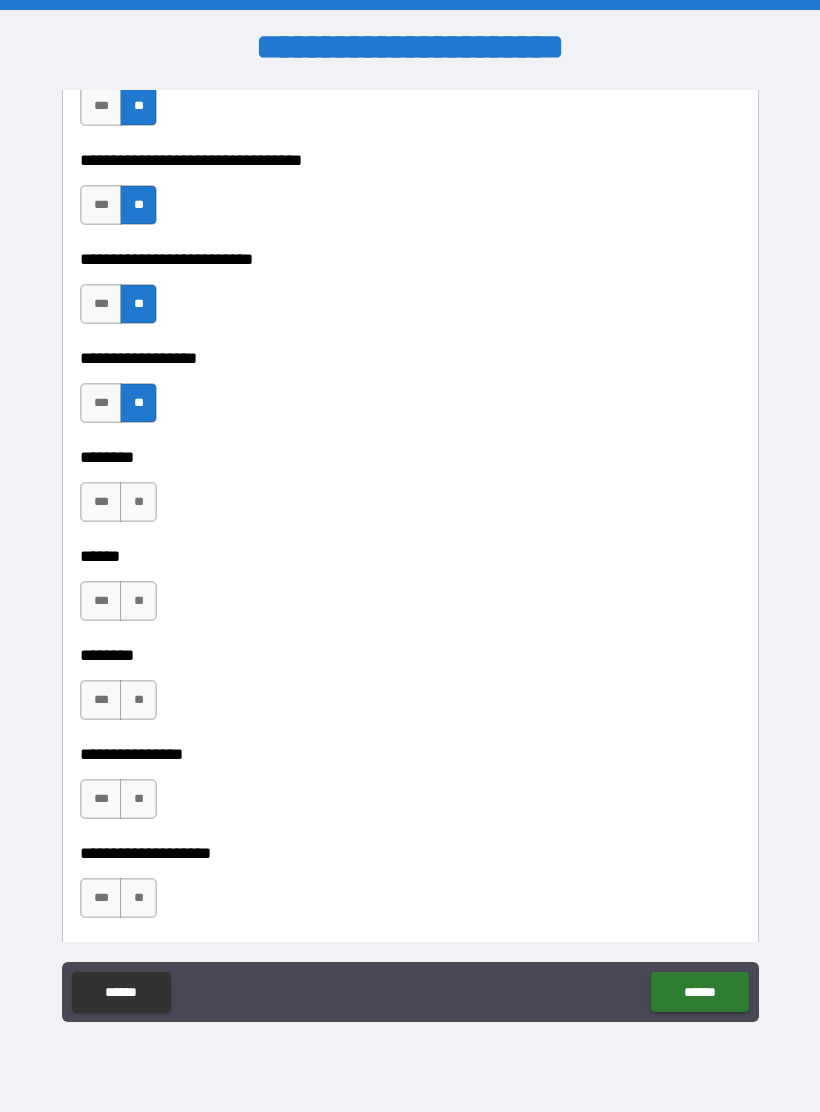click on "**" at bounding box center (138, 502) 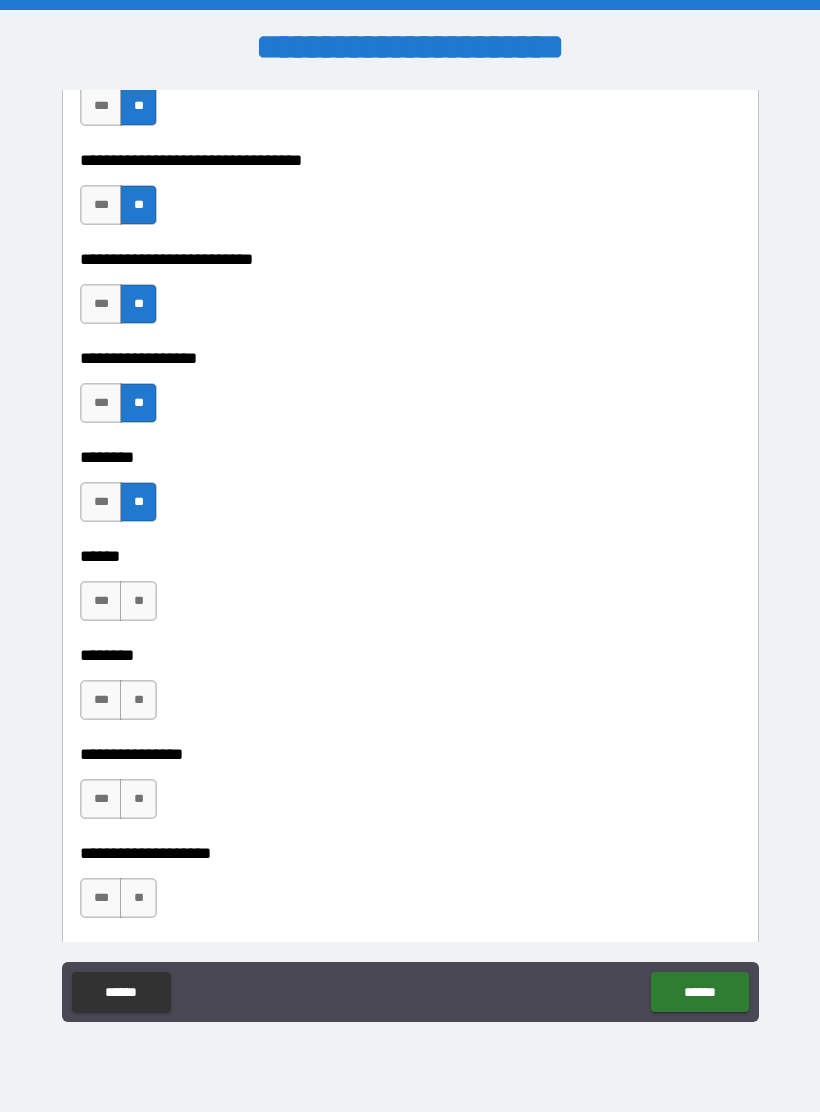 click on "**" at bounding box center [138, 601] 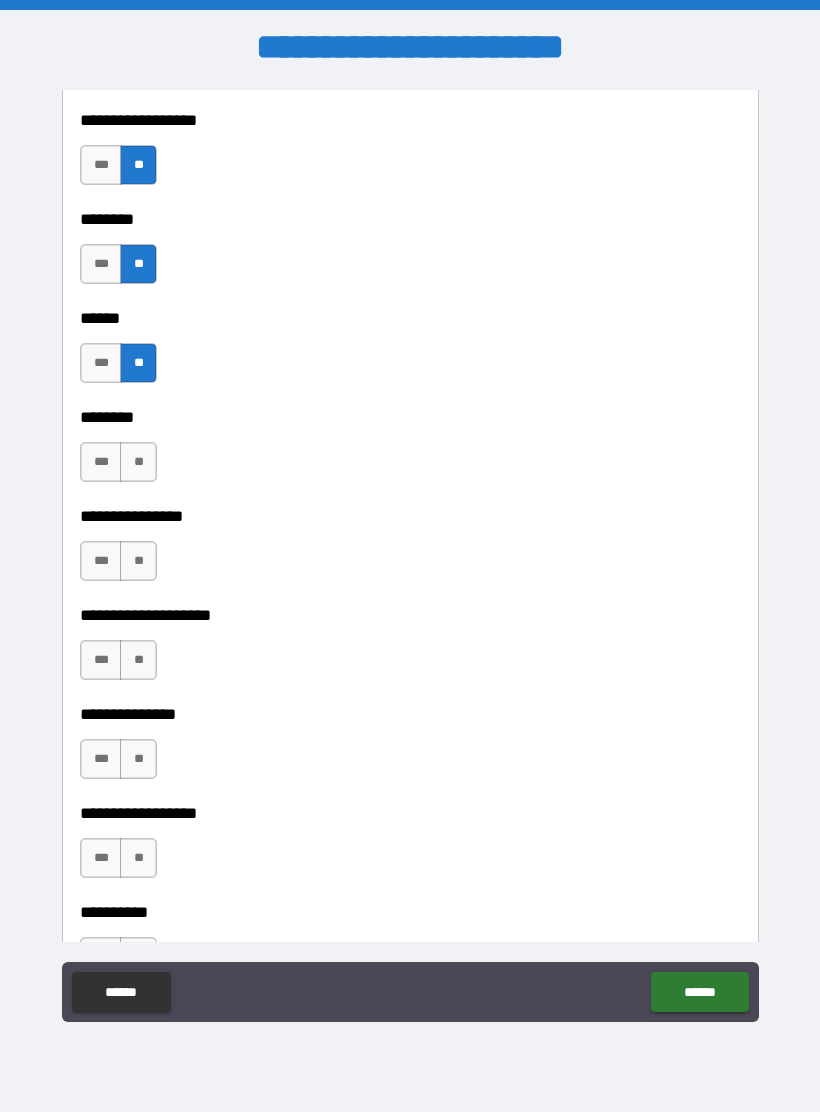 scroll, scrollTop: 2666, scrollLeft: 0, axis: vertical 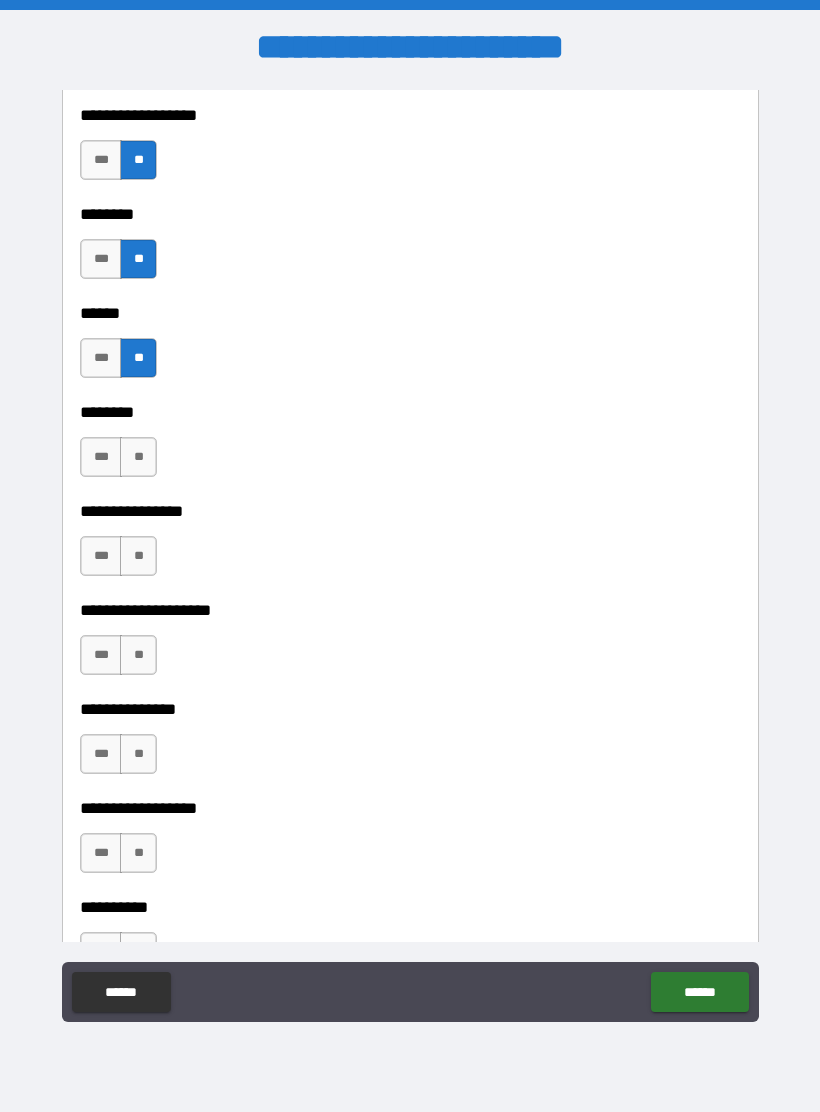 click on "**" at bounding box center (138, 457) 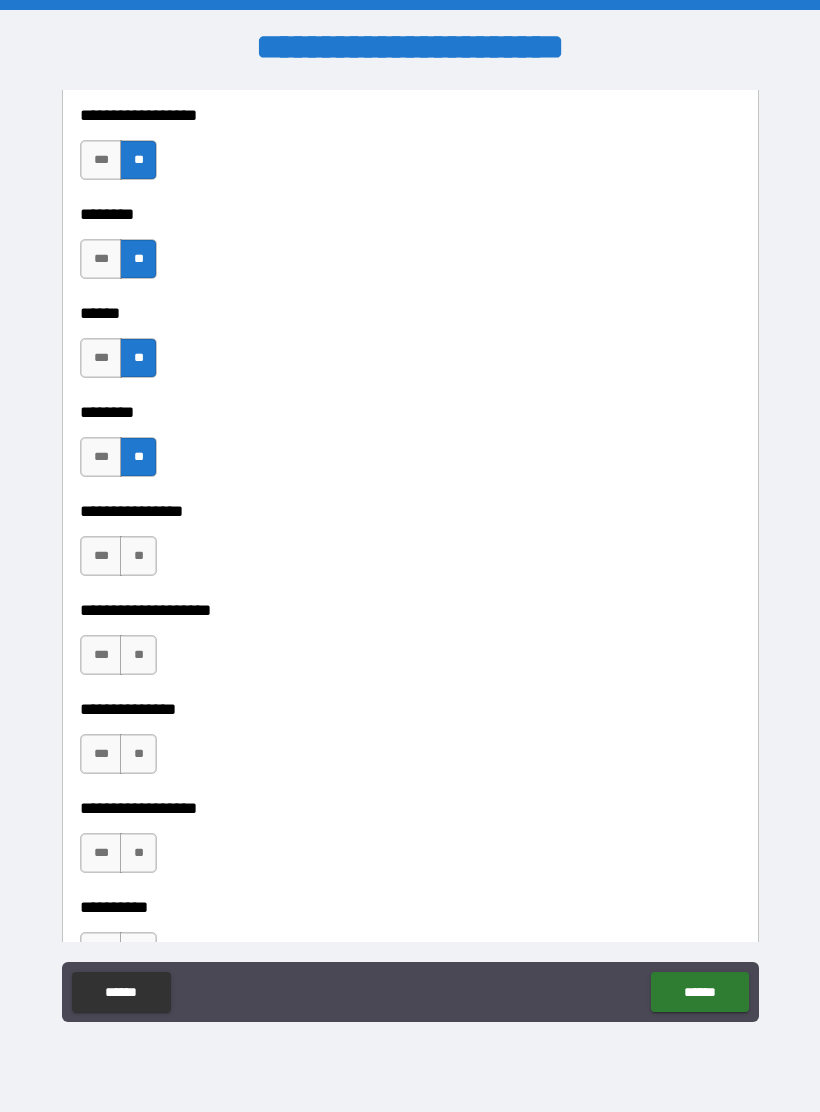 click on "***" at bounding box center (101, 556) 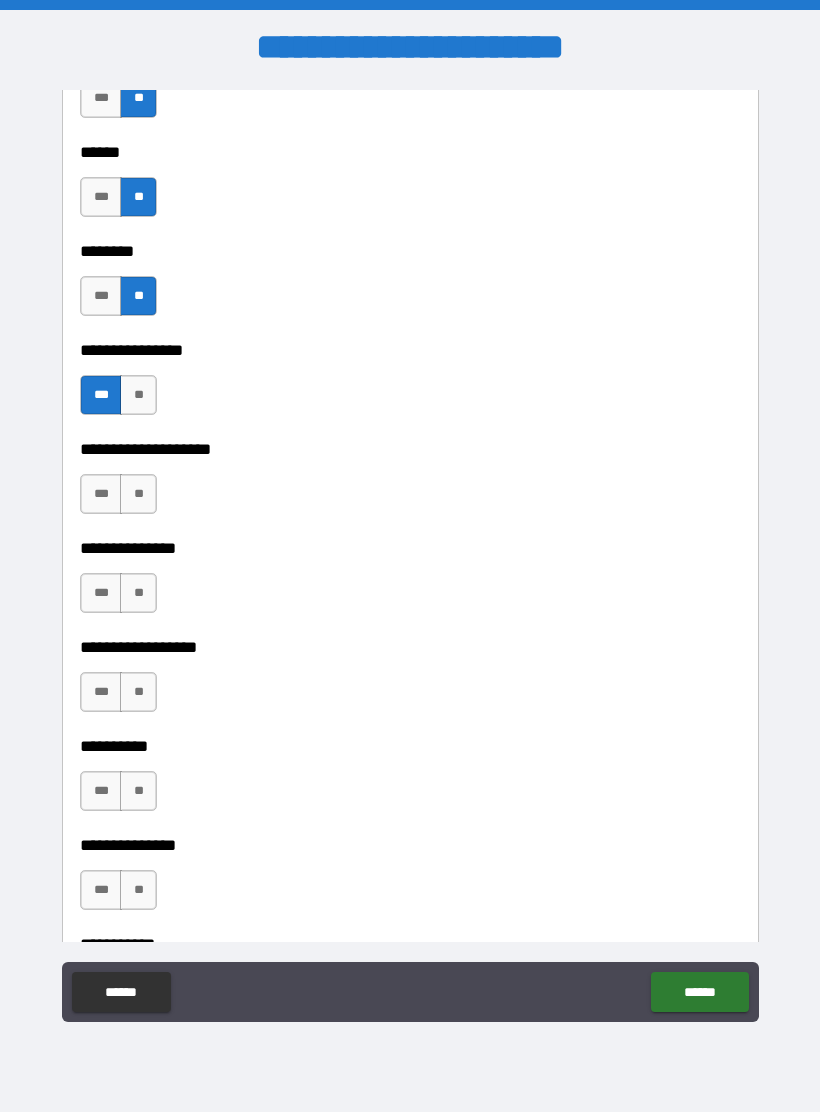 scroll, scrollTop: 2830, scrollLeft: 0, axis: vertical 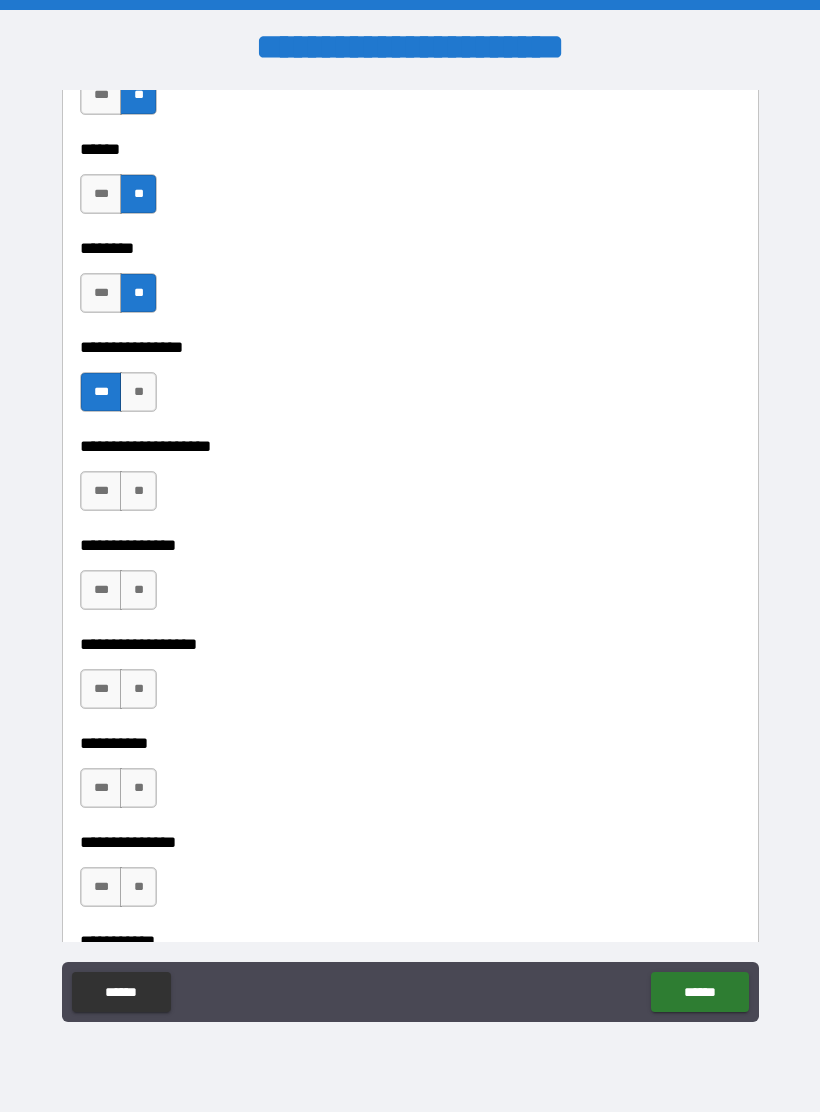 click on "***" at bounding box center (101, 491) 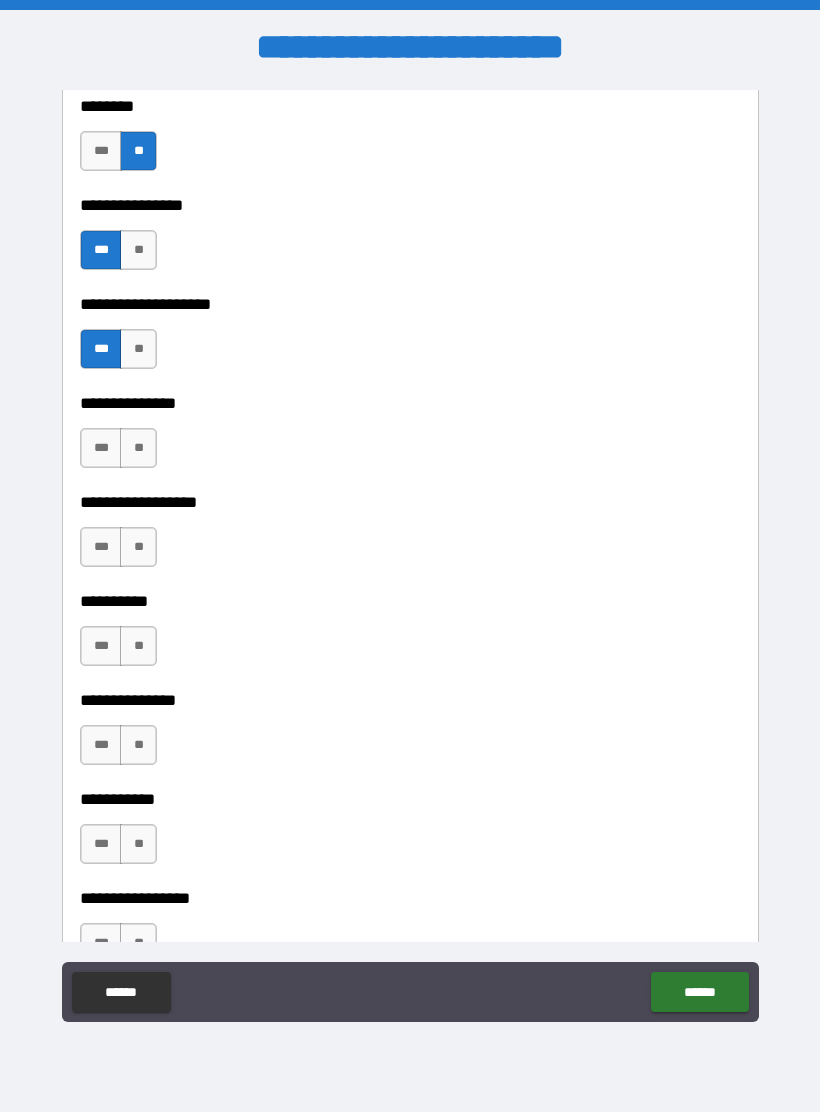 scroll, scrollTop: 2974, scrollLeft: 0, axis: vertical 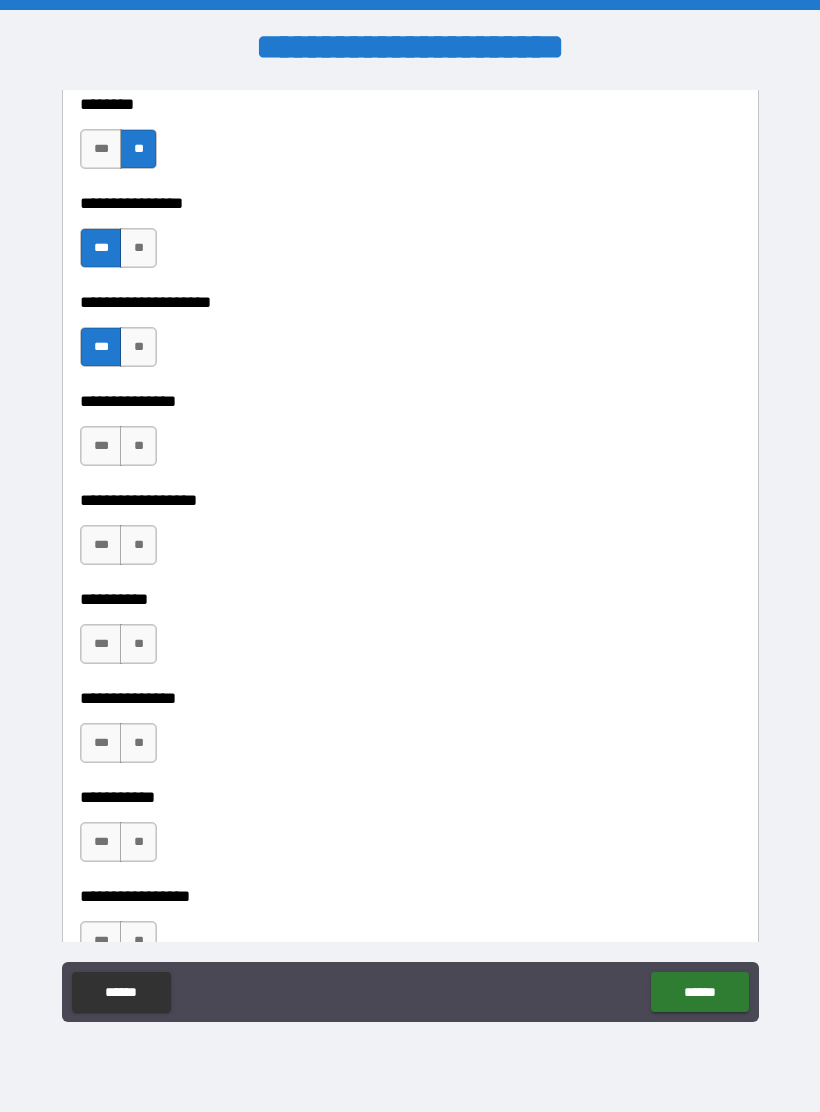 click on "**" at bounding box center (138, 446) 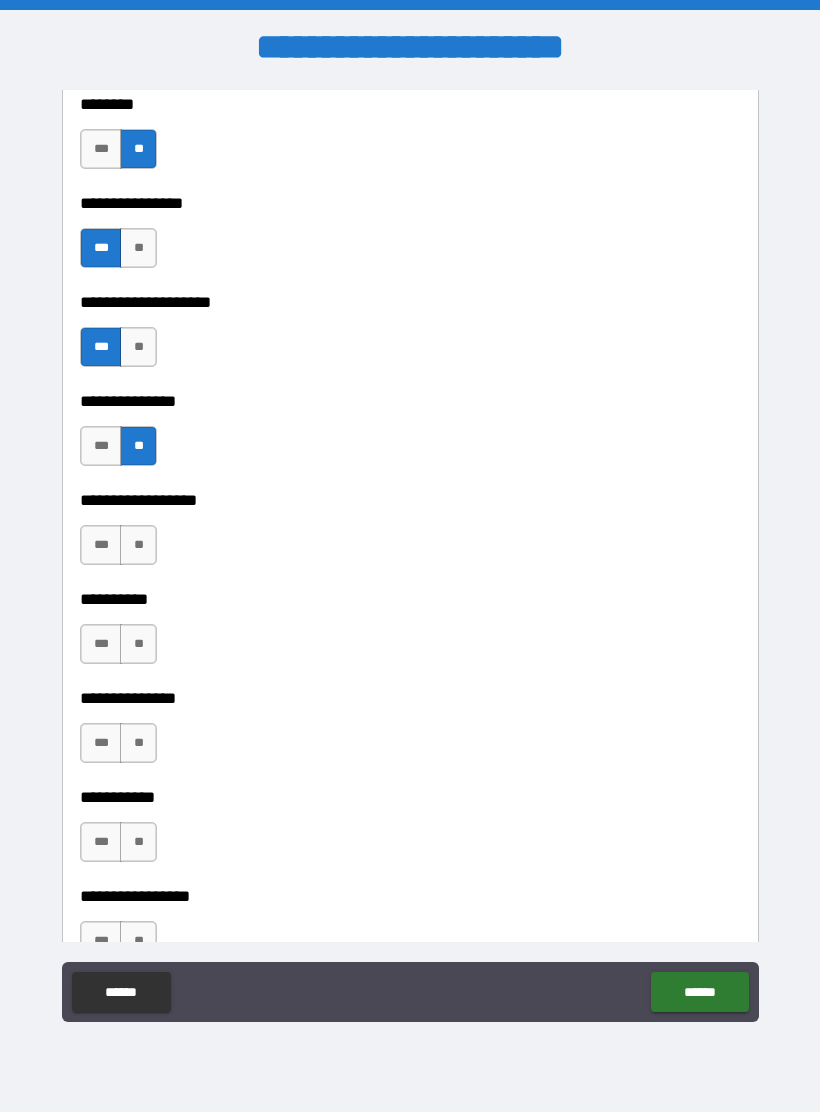click on "**" at bounding box center [138, 545] 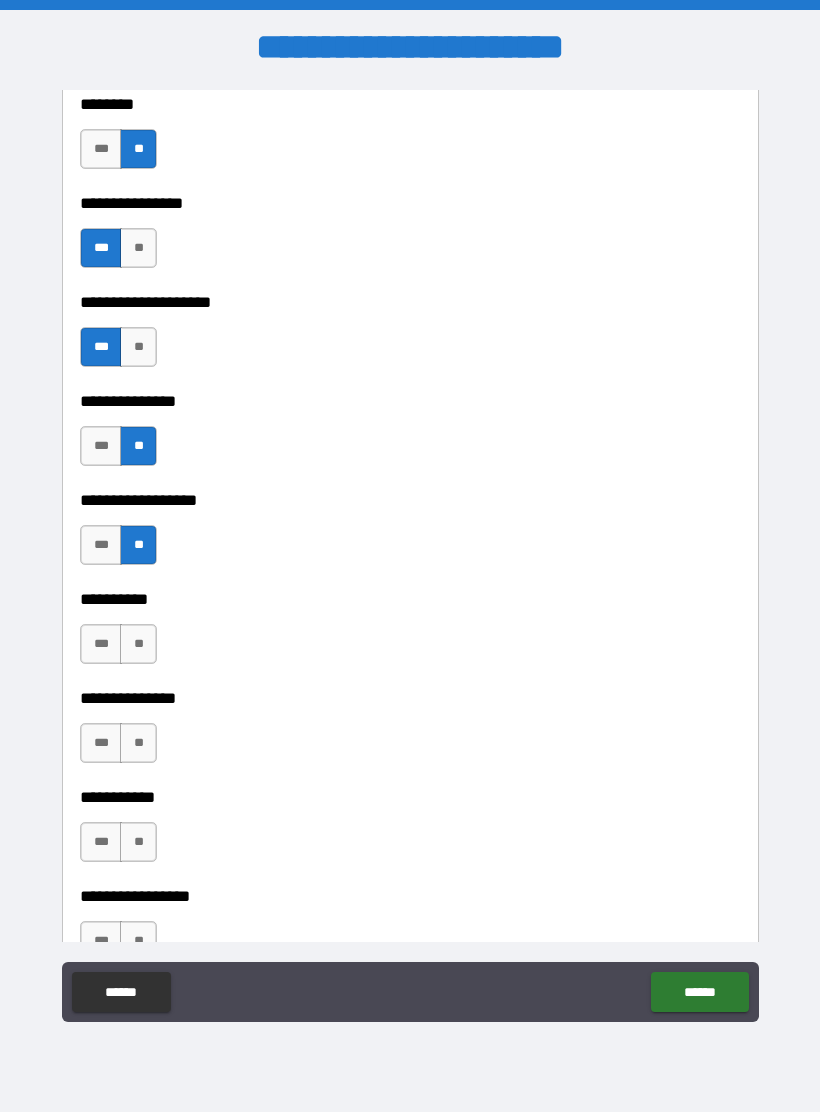 click on "**" at bounding box center (138, 644) 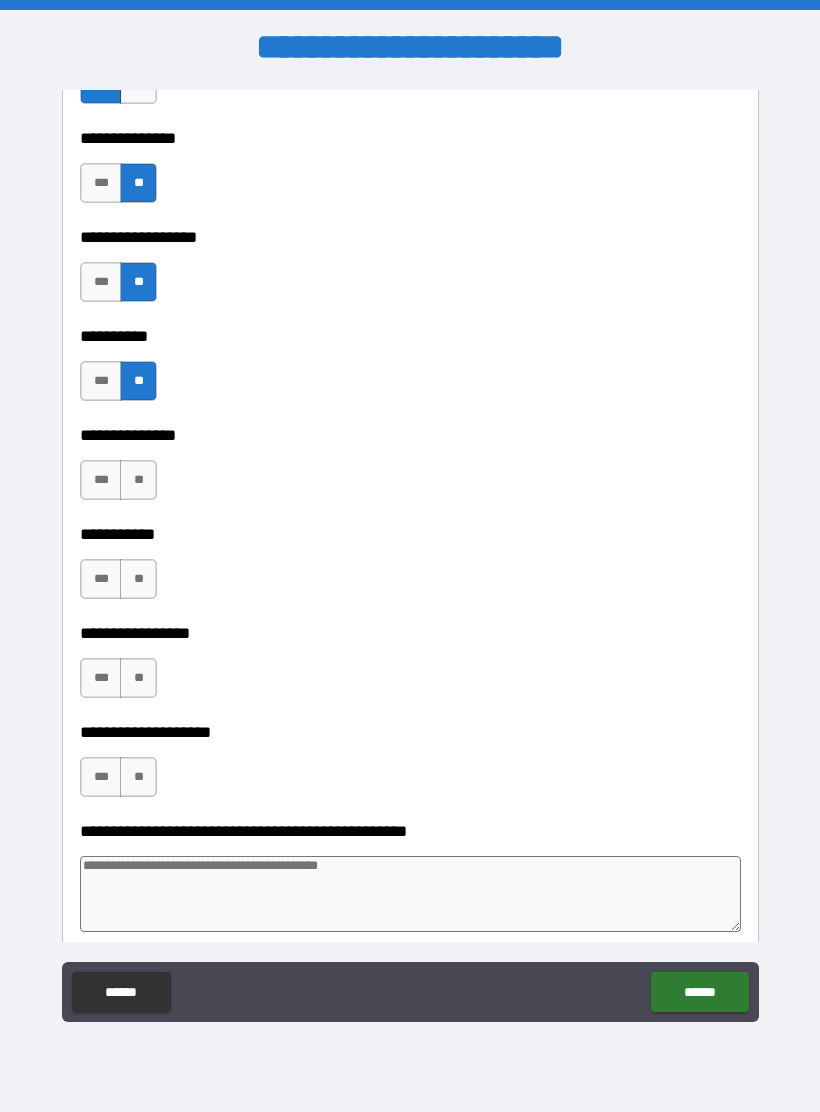 scroll, scrollTop: 3258, scrollLeft: 0, axis: vertical 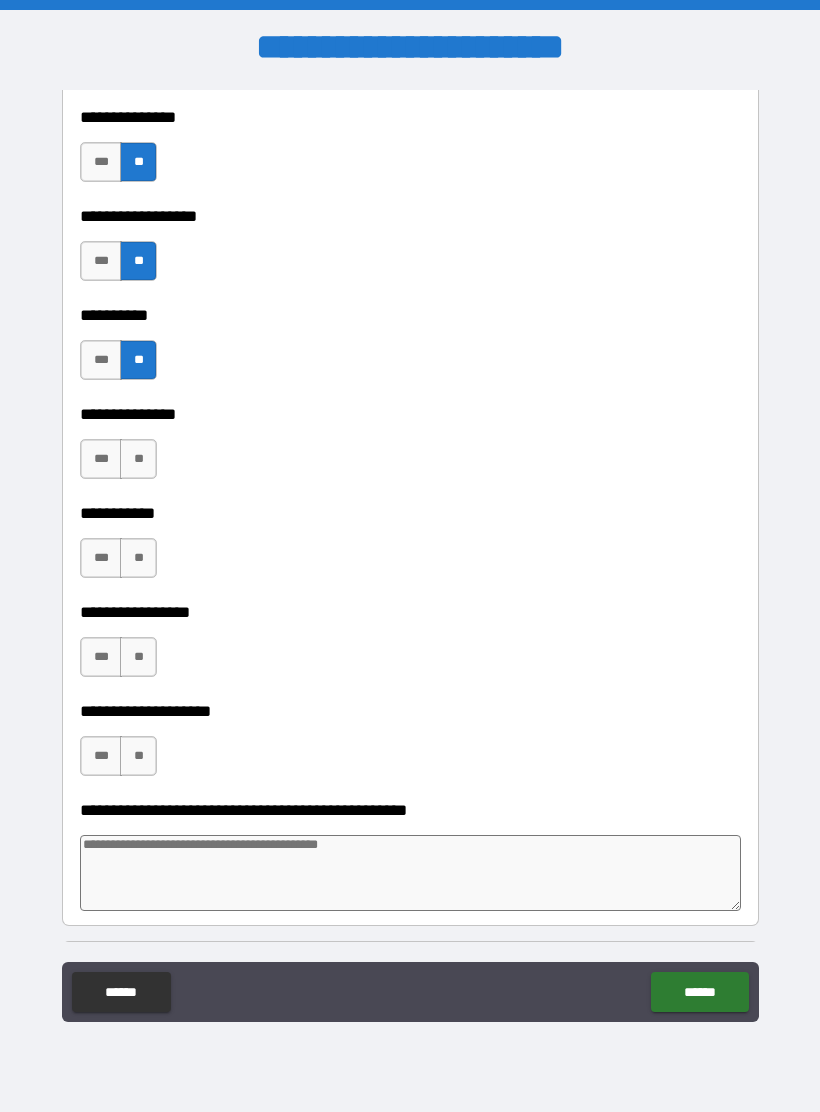 click on "**" at bounding box center (138, 459) 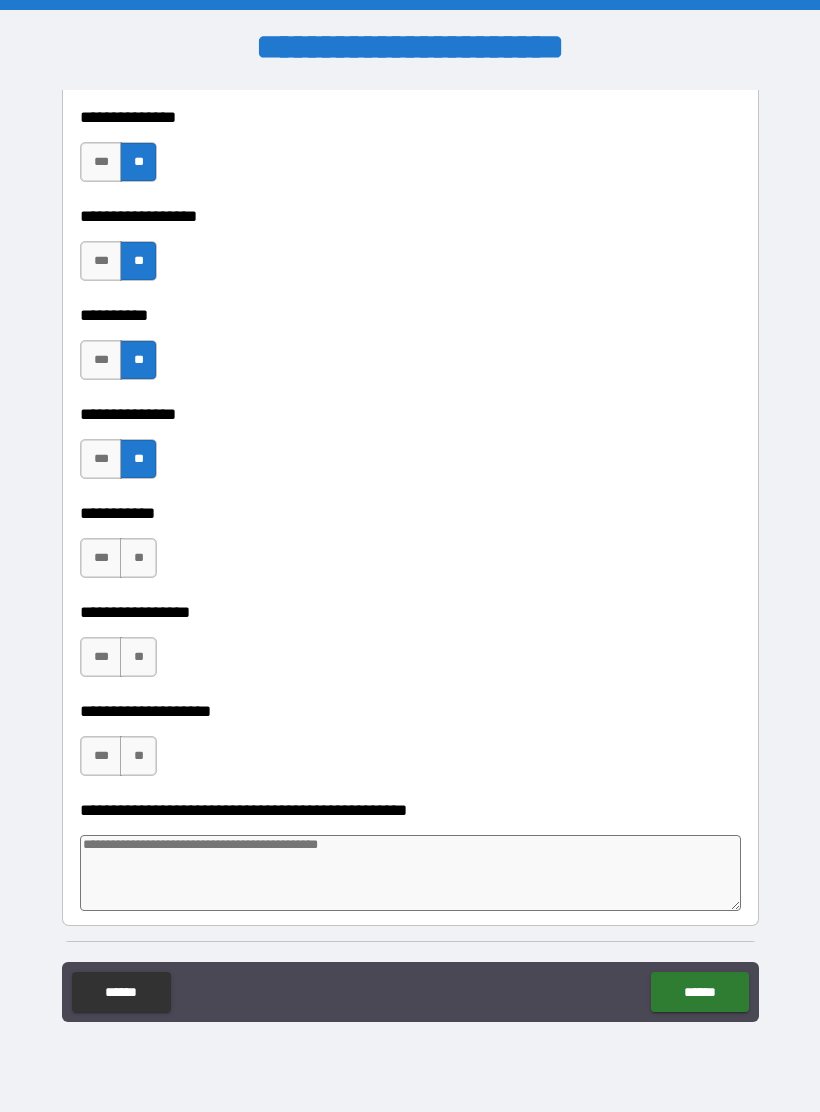 click on "**" at bounding box center (138, 558) 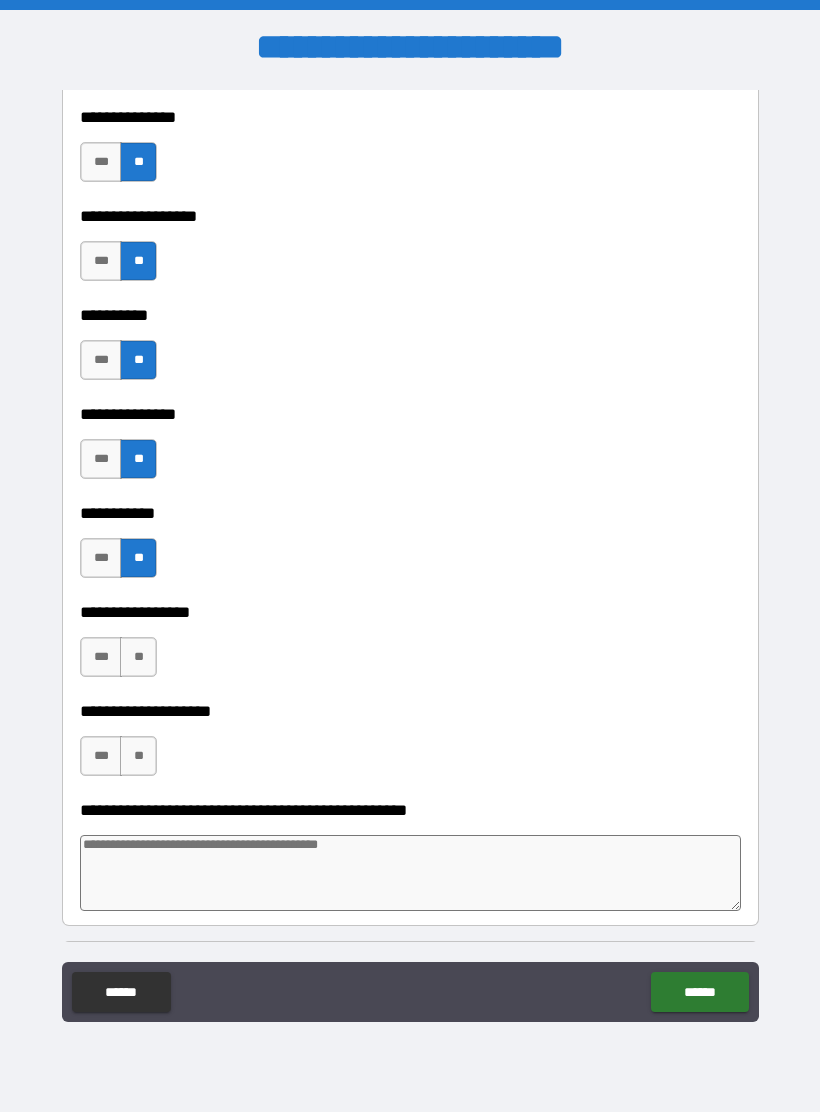 click on "**" at bounding box center (138, 657) 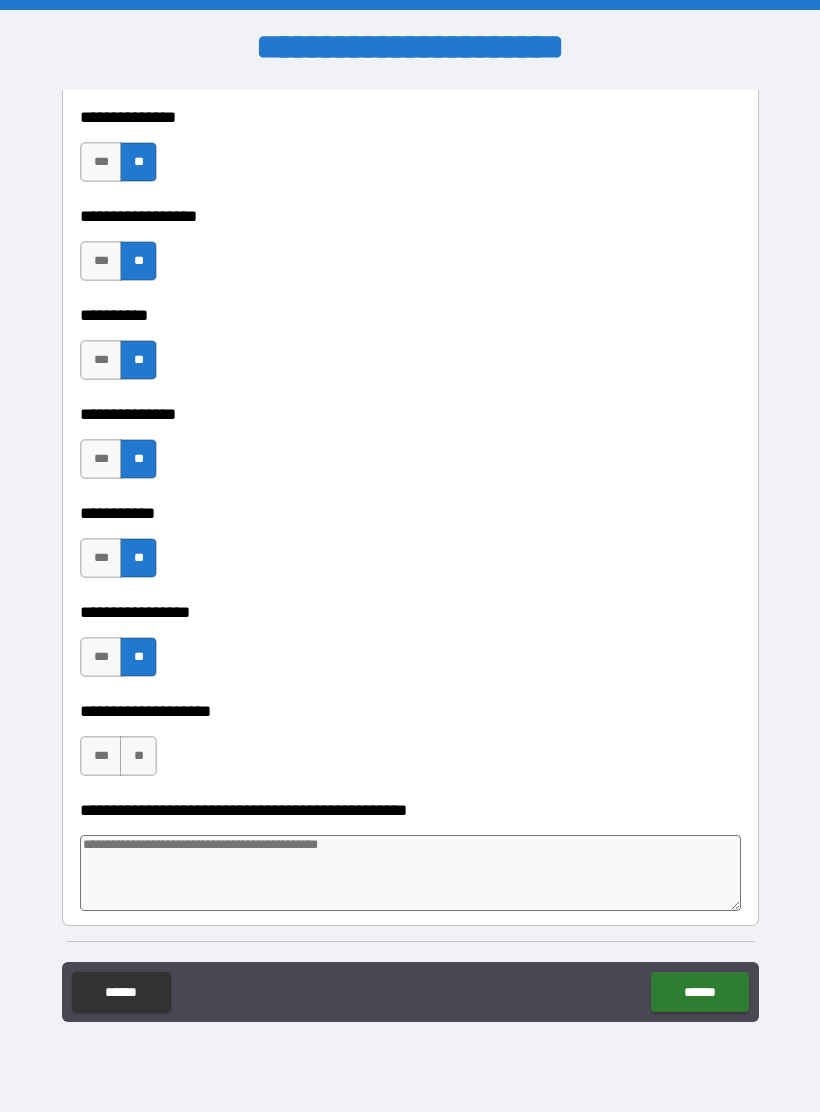 click on "**" at bounding box center (138, 756) 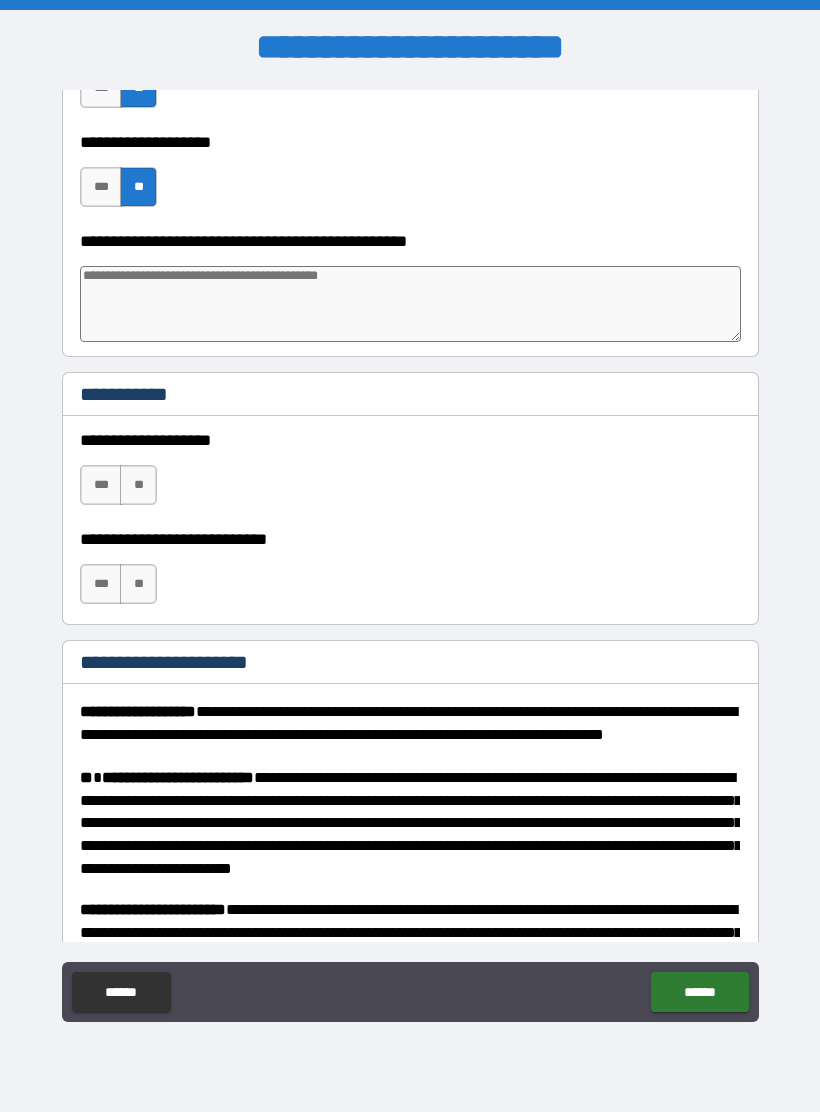 scroll, scrollTop: 3834, scrollLeft: 0, axis: vertical 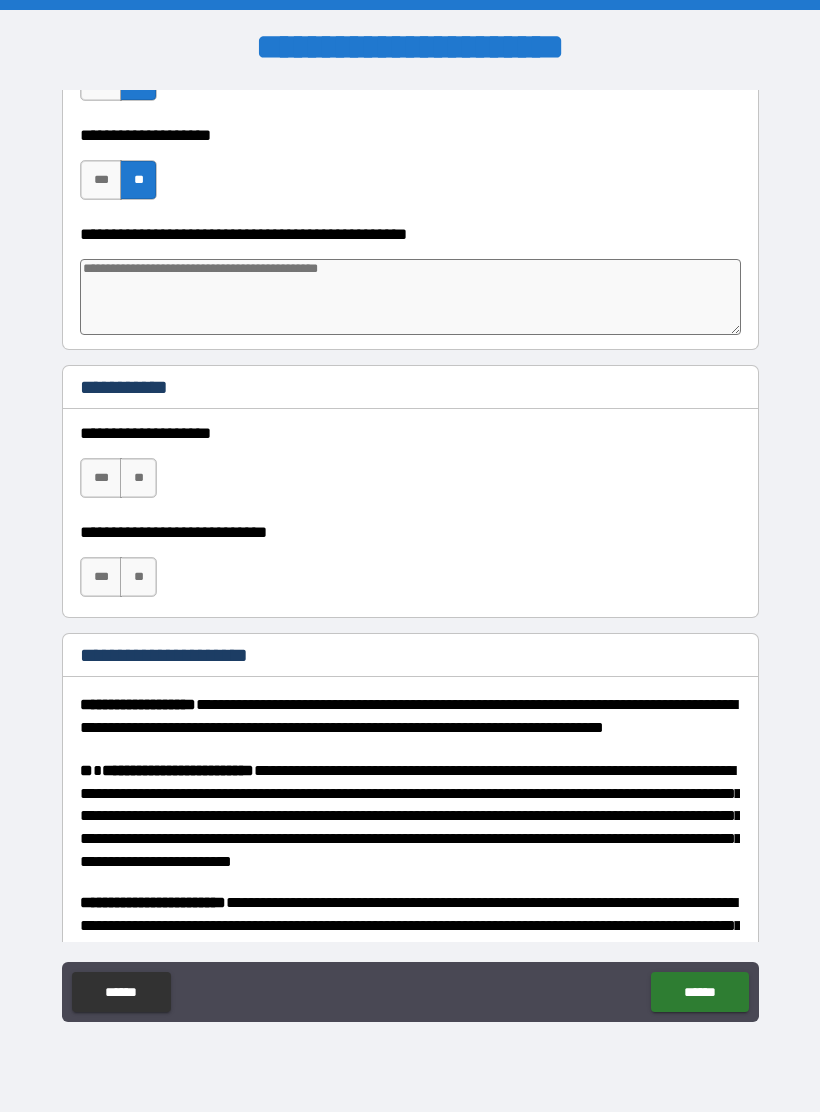 click on "**" at bounding box center [138, 478] 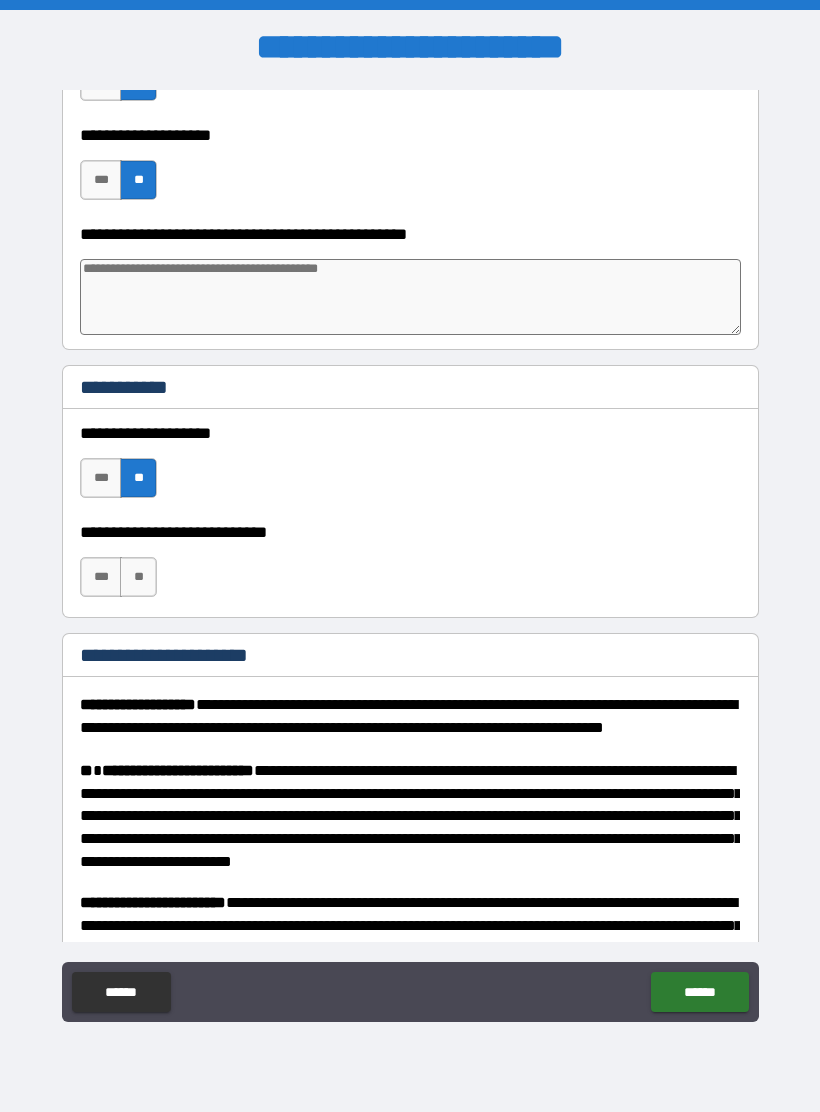 click on "**" at bounding box center (138, 577) 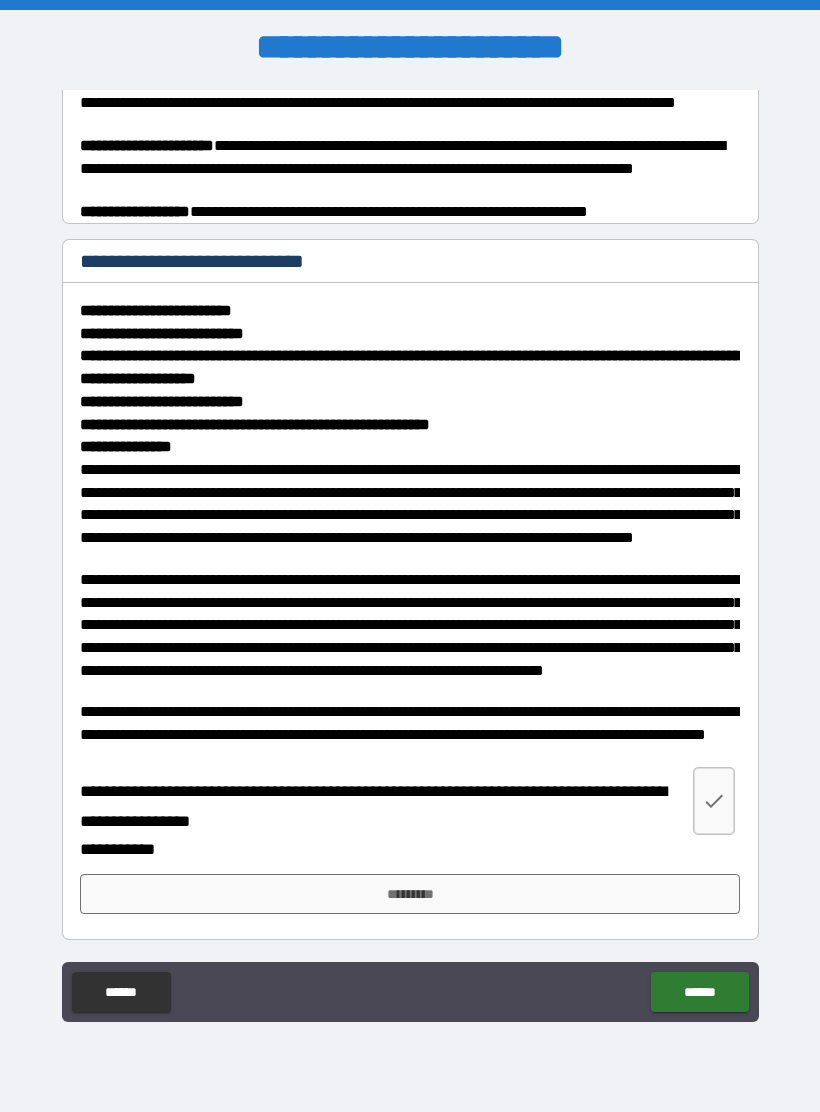 scroll, scrollTop: 4919, scrollLeft: 0, axis: vertical 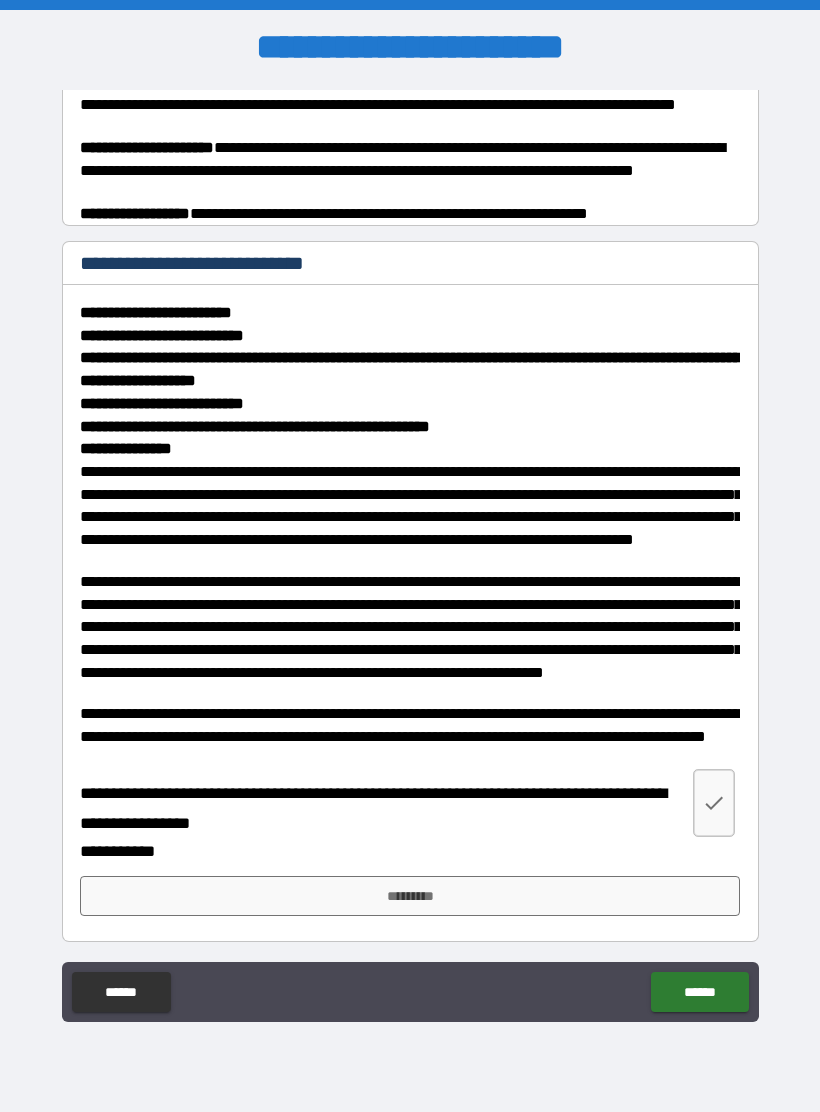 click on "**********" at bounding box center (410, 851) 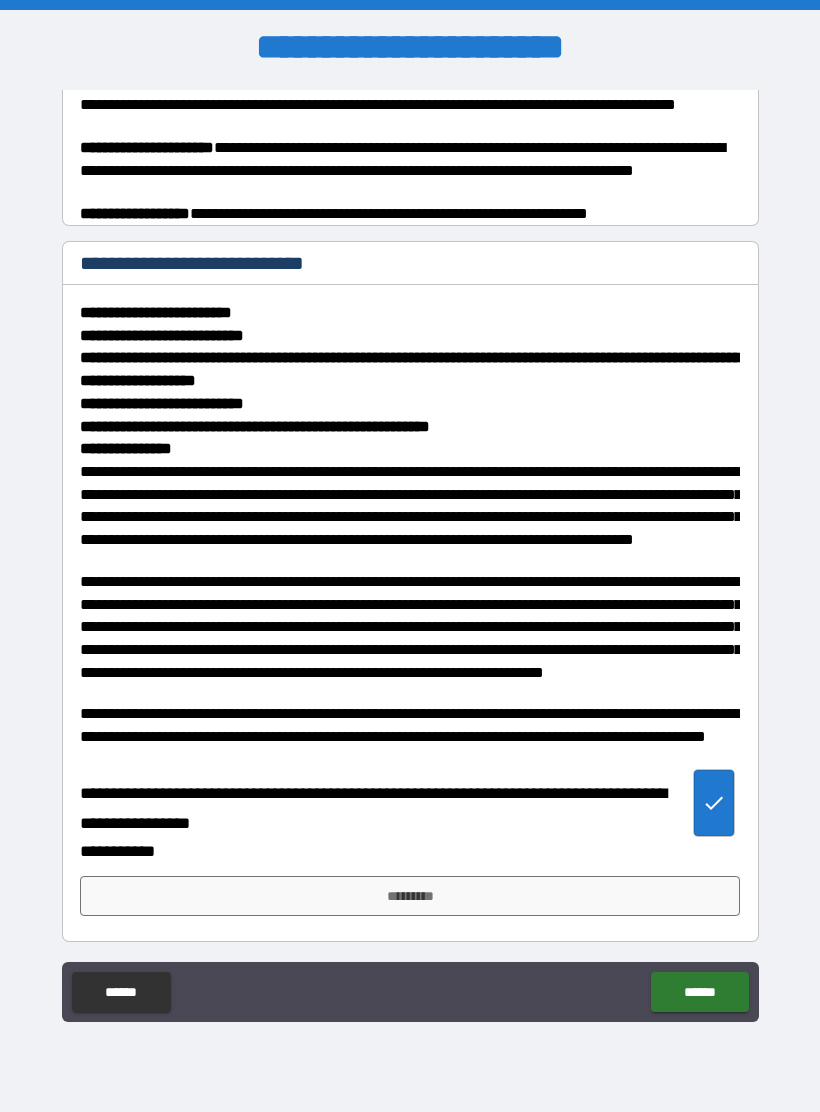 click on "**********" at bounding box center (410, 851) 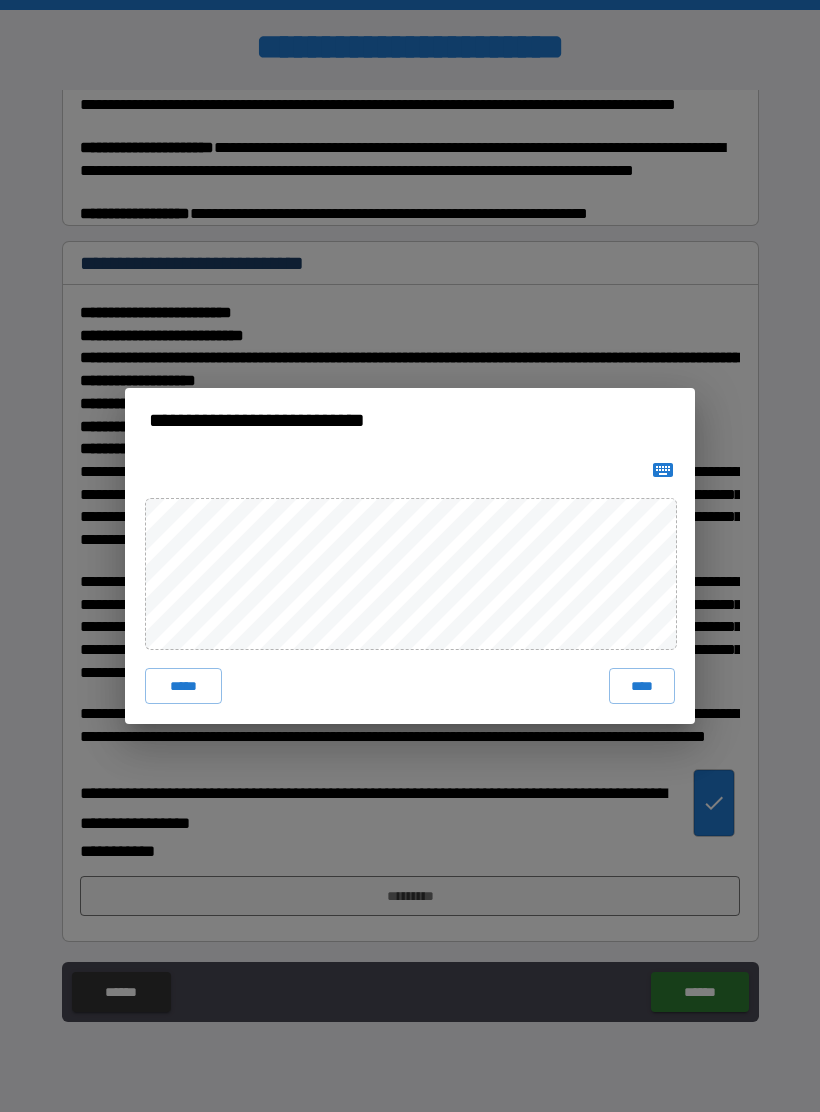 click on "**********" at bounding box center [410, 556] 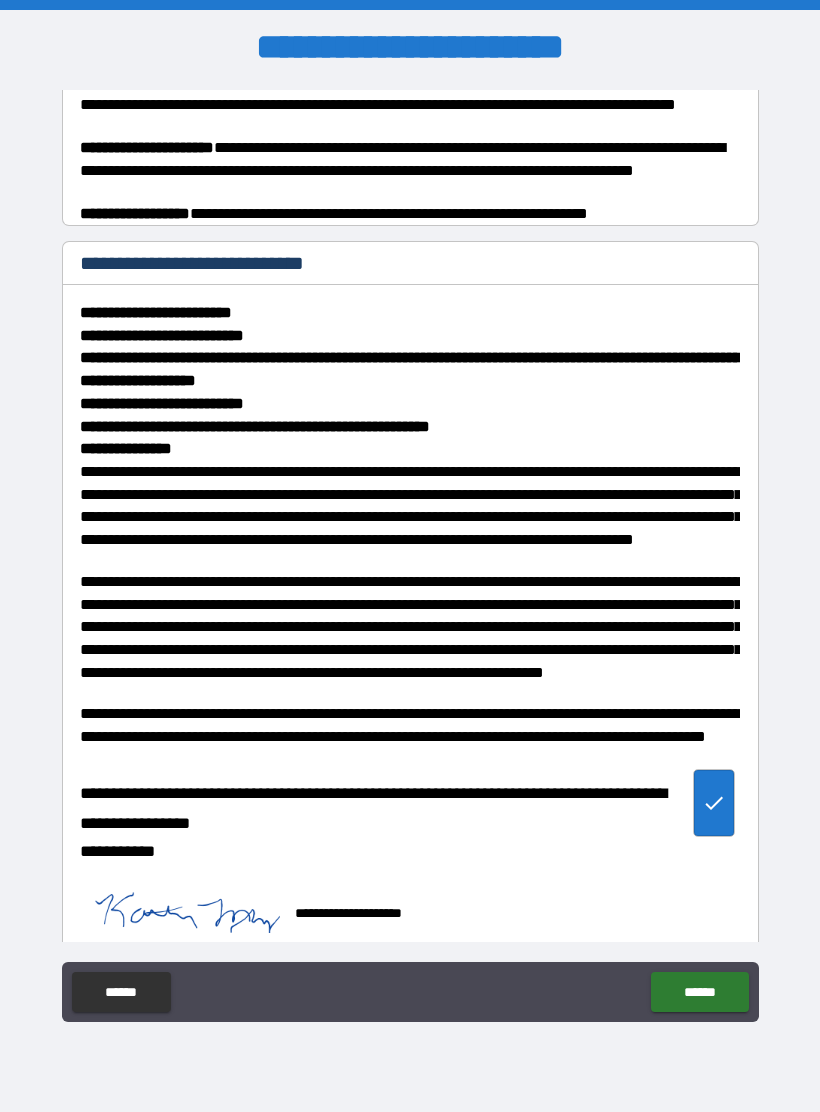 scroll, scrollTop: 4909, scrollLeft: 0, axis: vertical 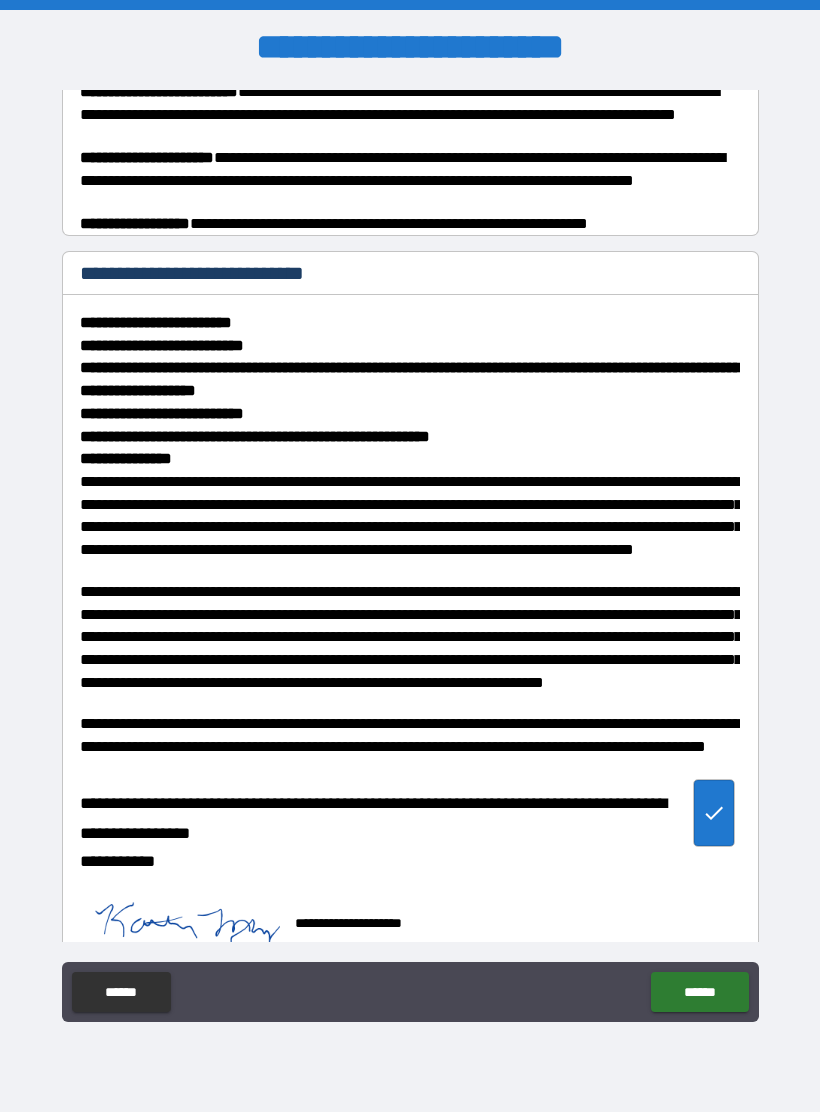 click on "******" at bounding box center (699, 992) 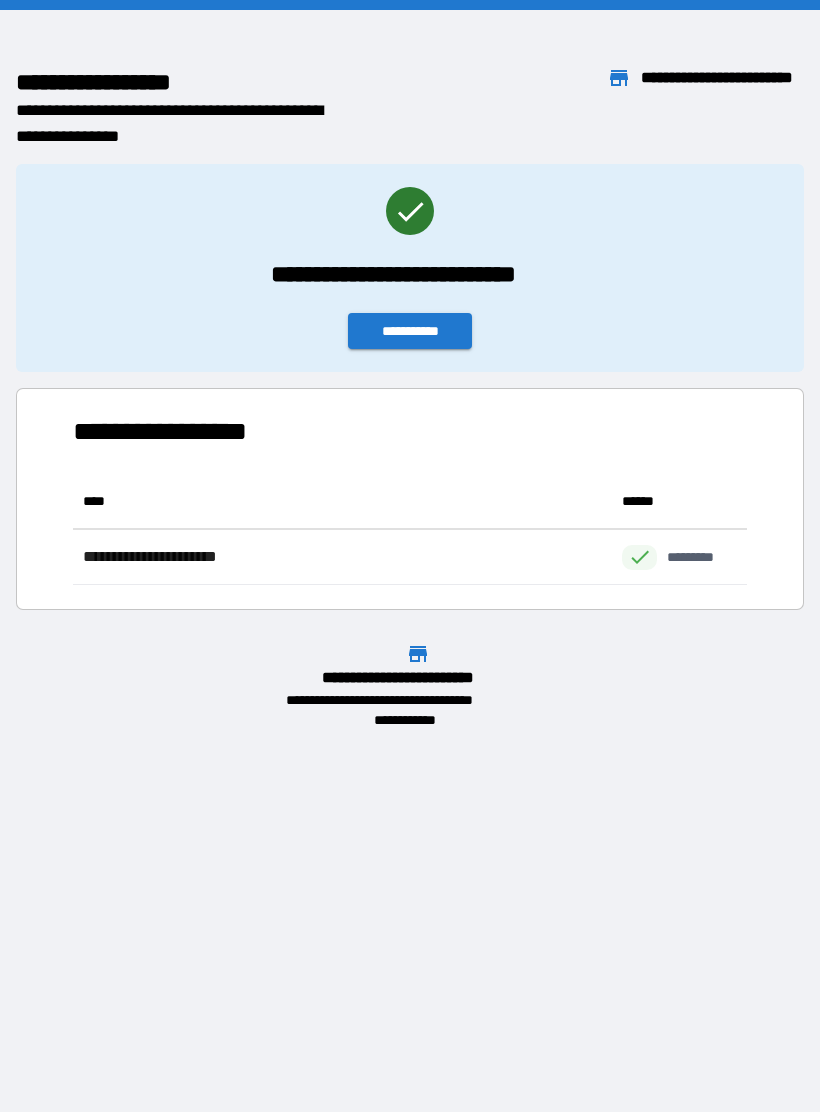 scroll, scrollTop: 111, scrollLeft: 674, axis: both 